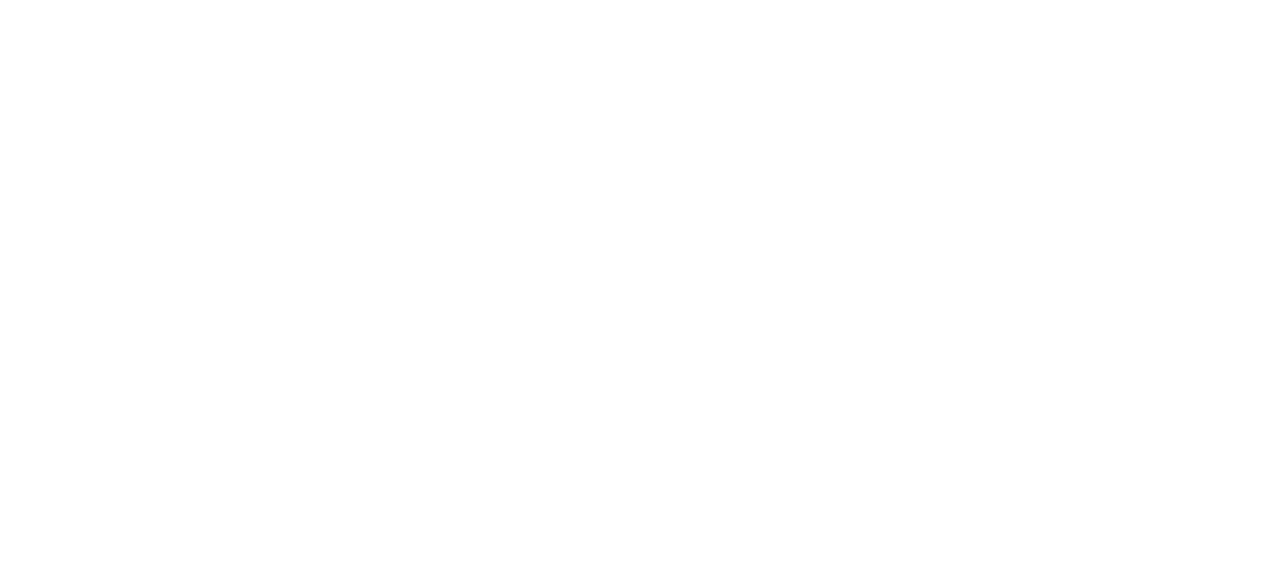 scroll, scrollTop: 0, scrollLeft: 0, axis: both 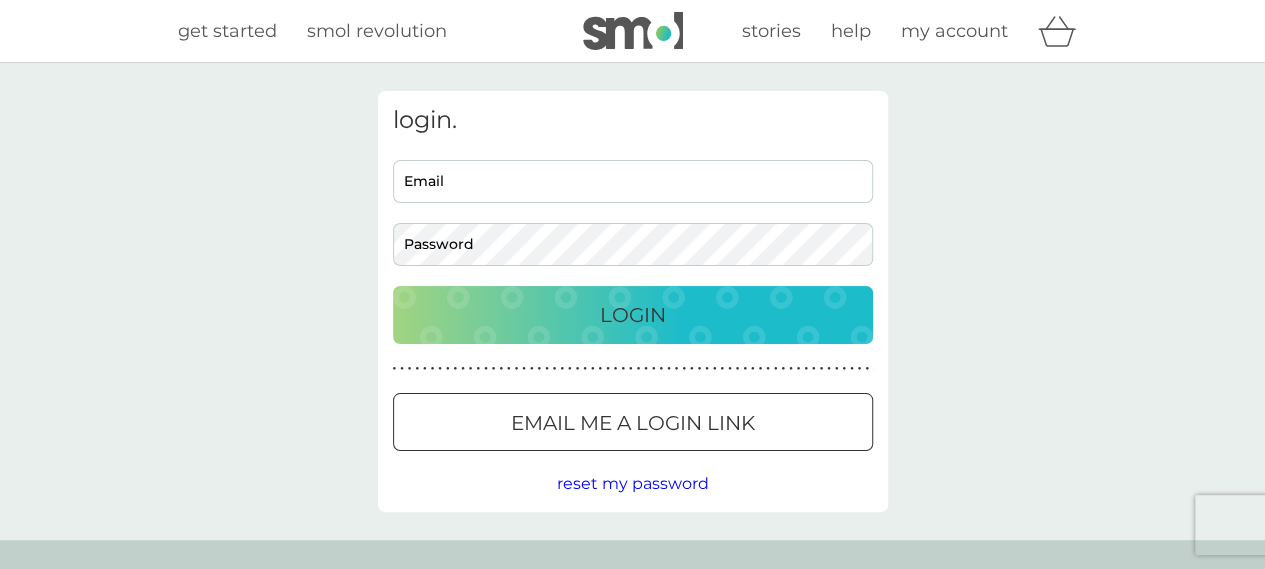 type on "[EMAIL_ADDRESS][DOMAIN_NAME]" 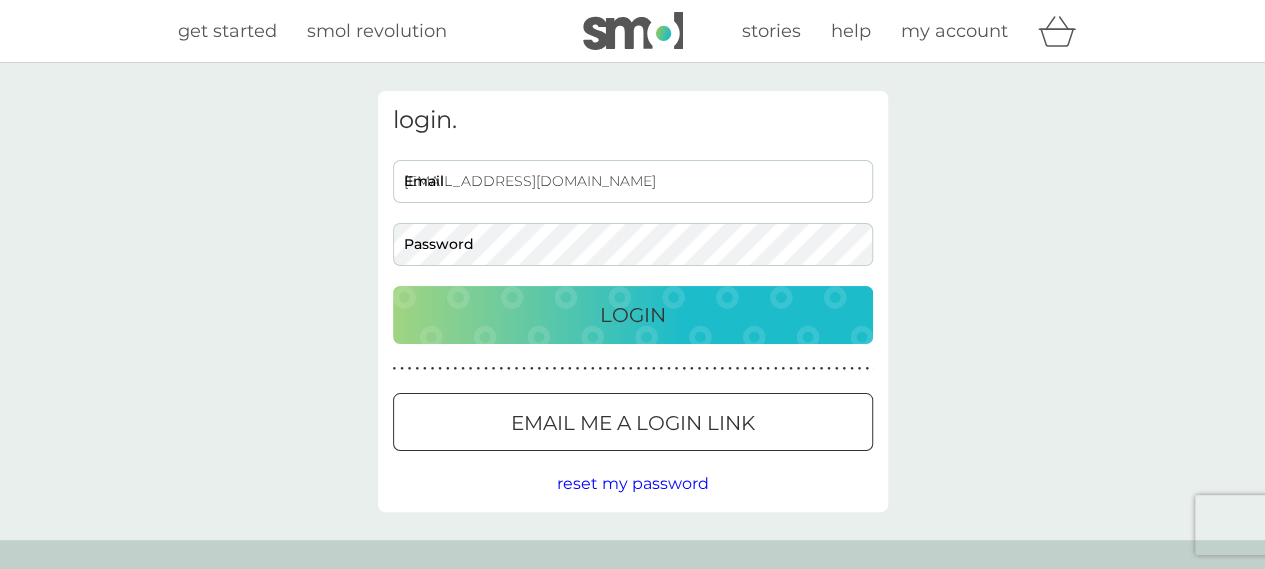 click on "Login" at bounding box center [633, 315] 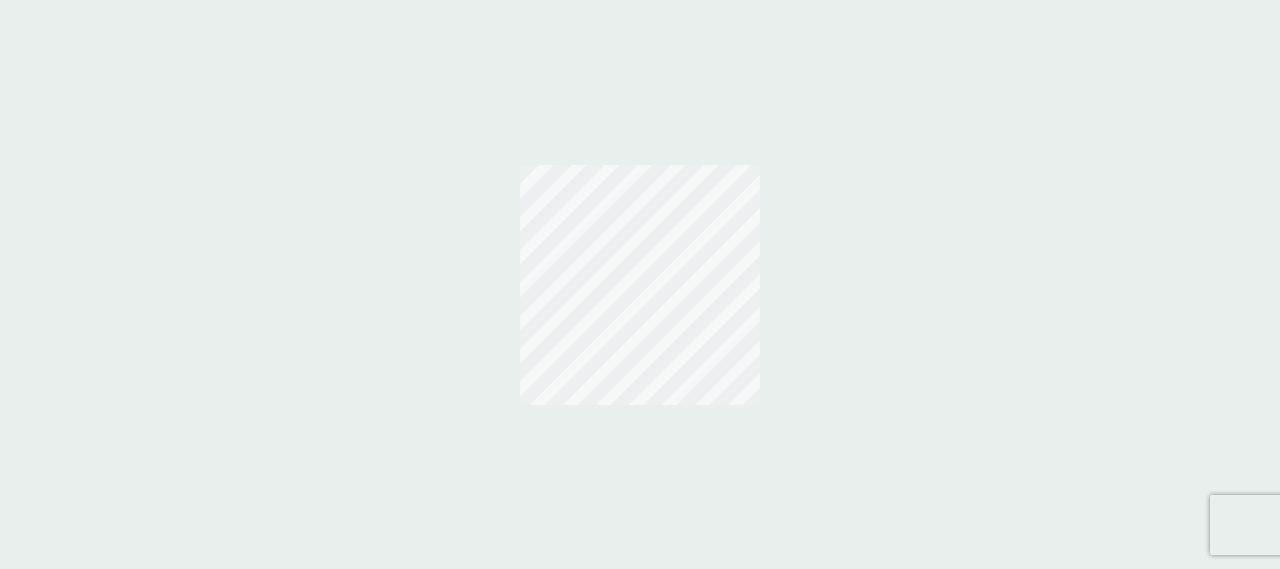 scroll, scrollTop: 0, scrollLeft: 0, axis: both 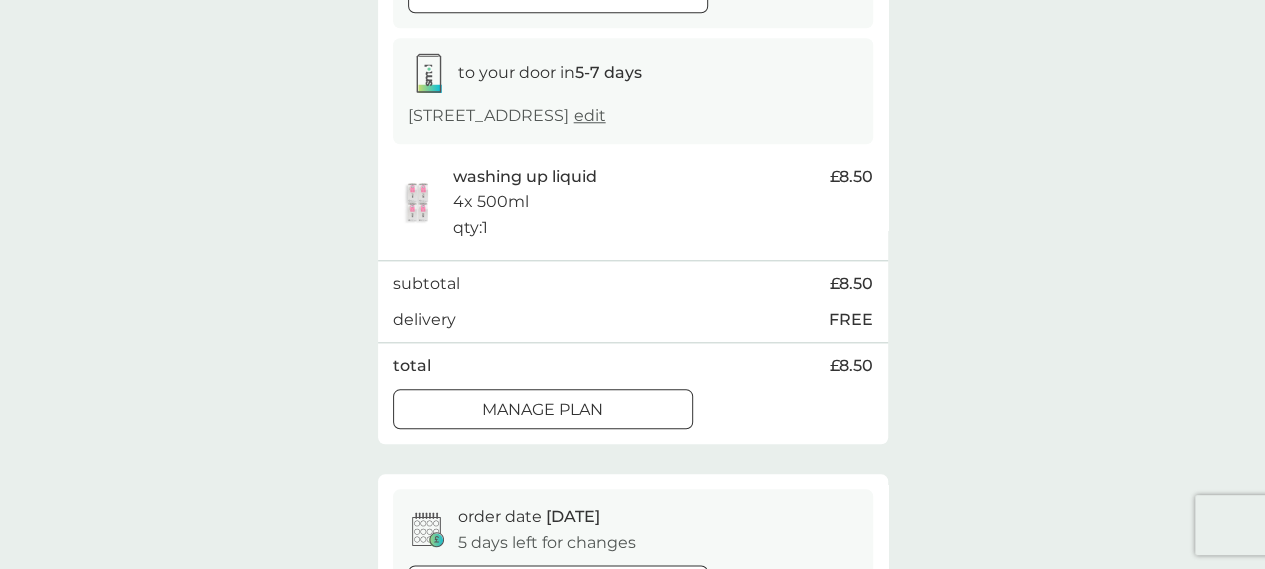 click on "Manage plan" at bounding box center [542, 410] 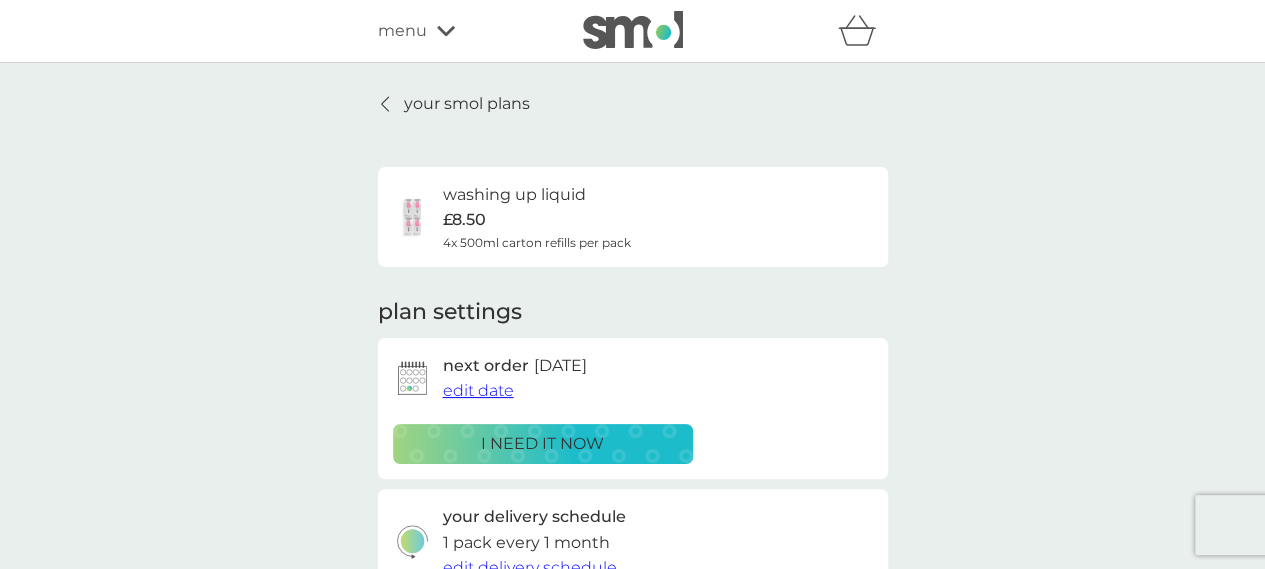 click on "i need it now" at bounding box center (543, 444) 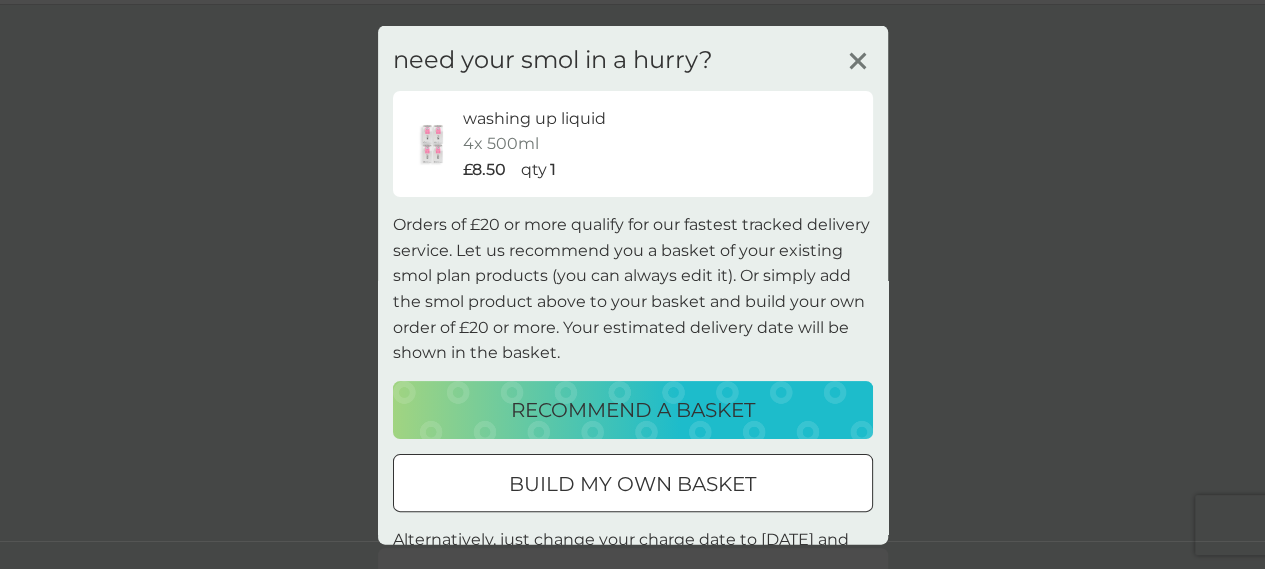 scroll, scrollTop: 134, scrollLeft: 0, axis: vertical 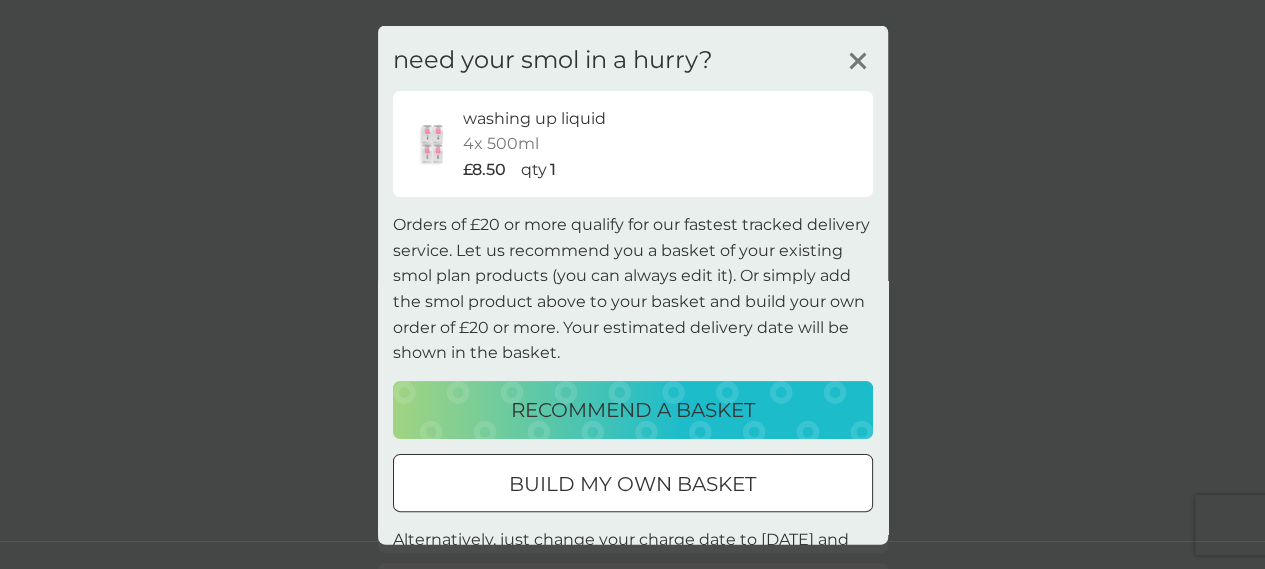 click 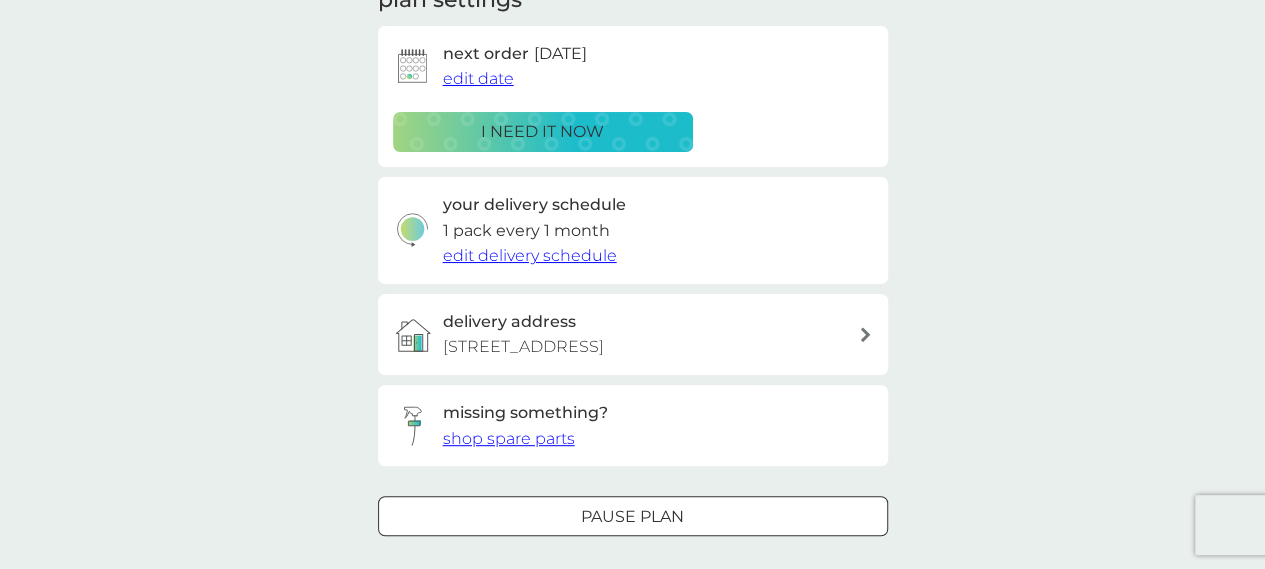 scroll, scrollTop: 313, scrollLeft: 0, axis: vertical 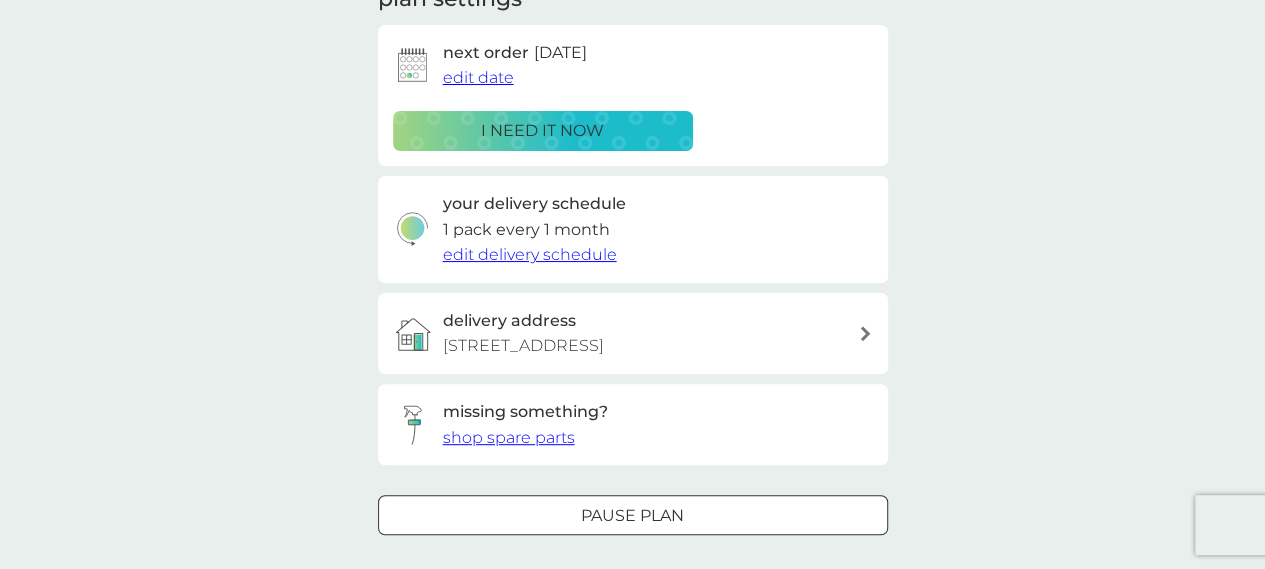 click on "edit delivery schedule" at bounding box center [530, 254] 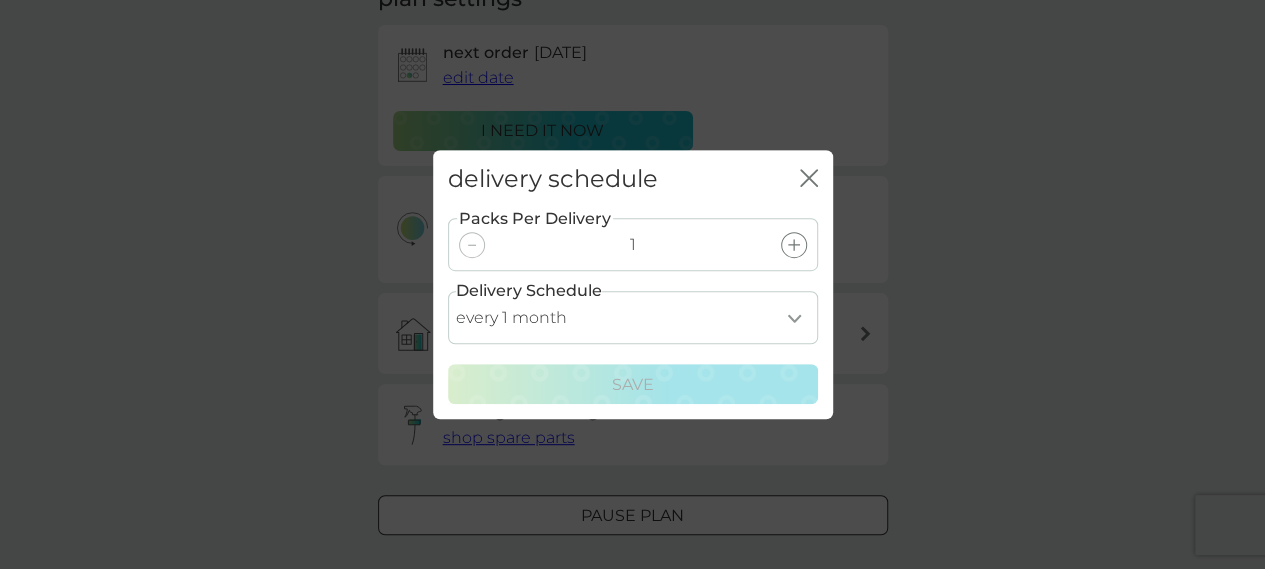 click on "close" 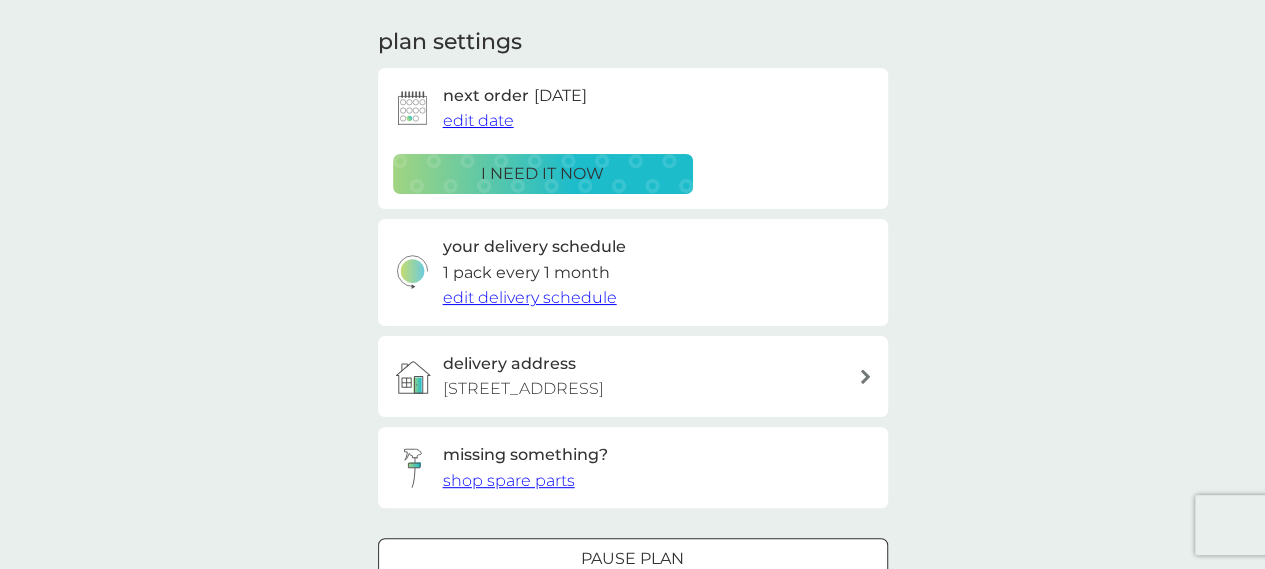 scroll, scrollTop: 272, scrollLeft: 0, axis: vertical 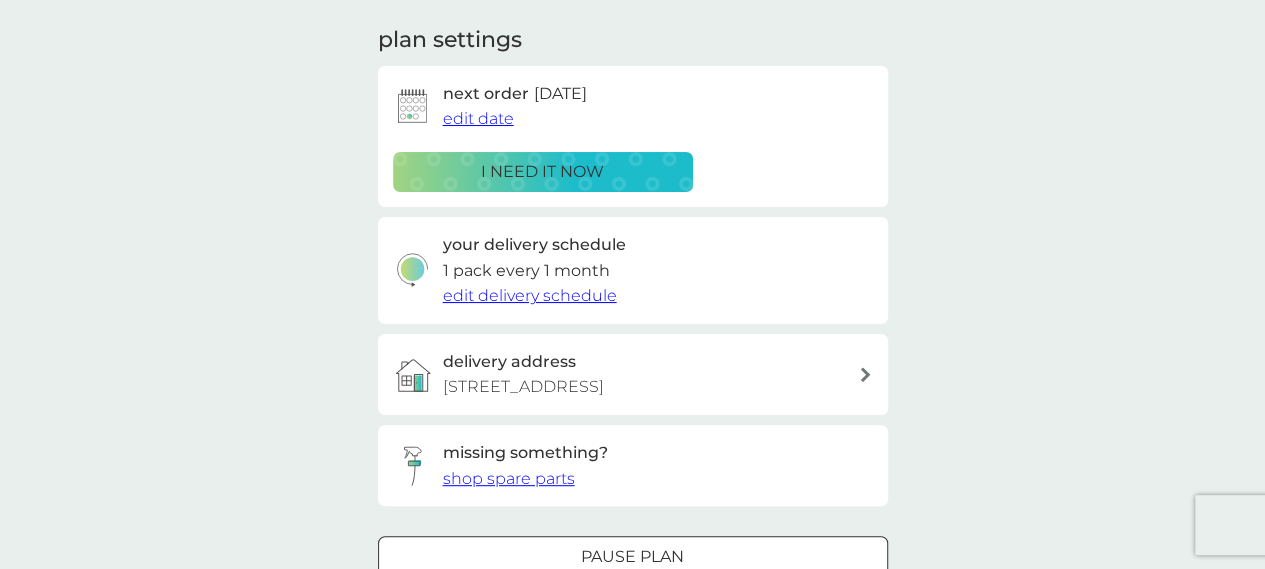 click on "edit date" at bounding box center [478, 118] 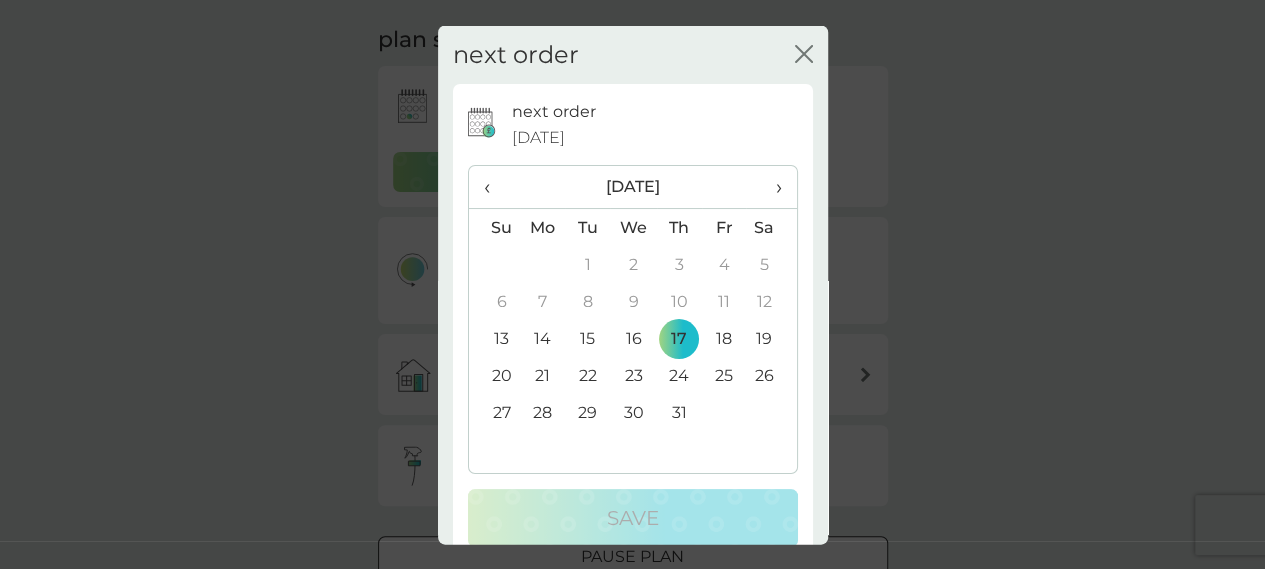 click on "›" at bounding box center (771, 187) 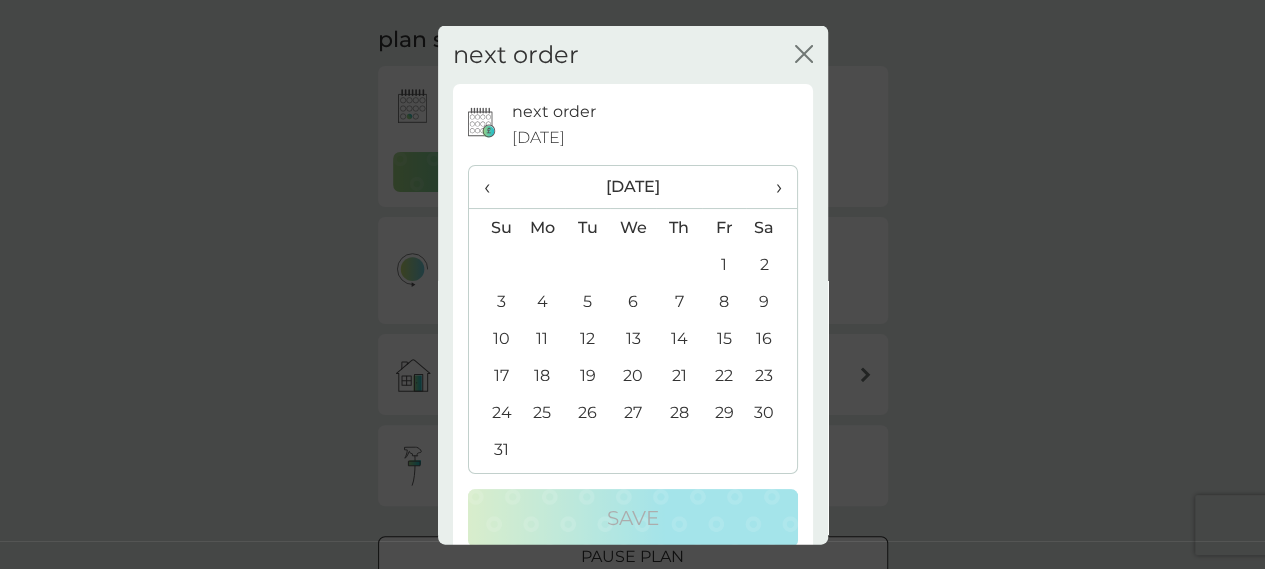 click on "15" at bounding box center (724, 338) 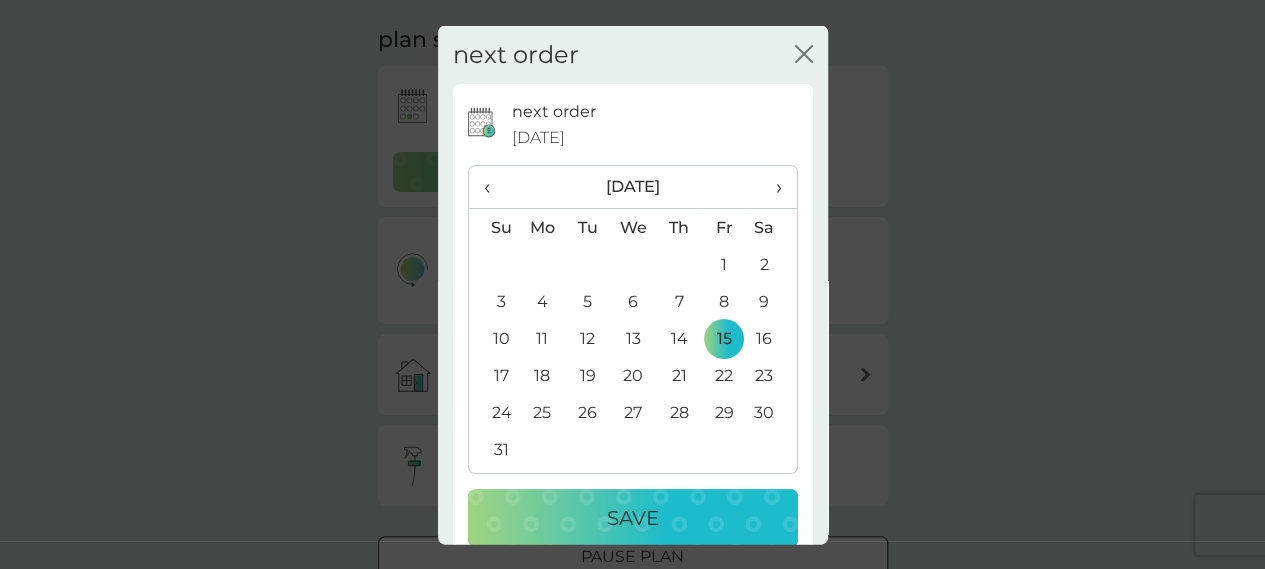 click on "Save" at bounding box center (633, 518) 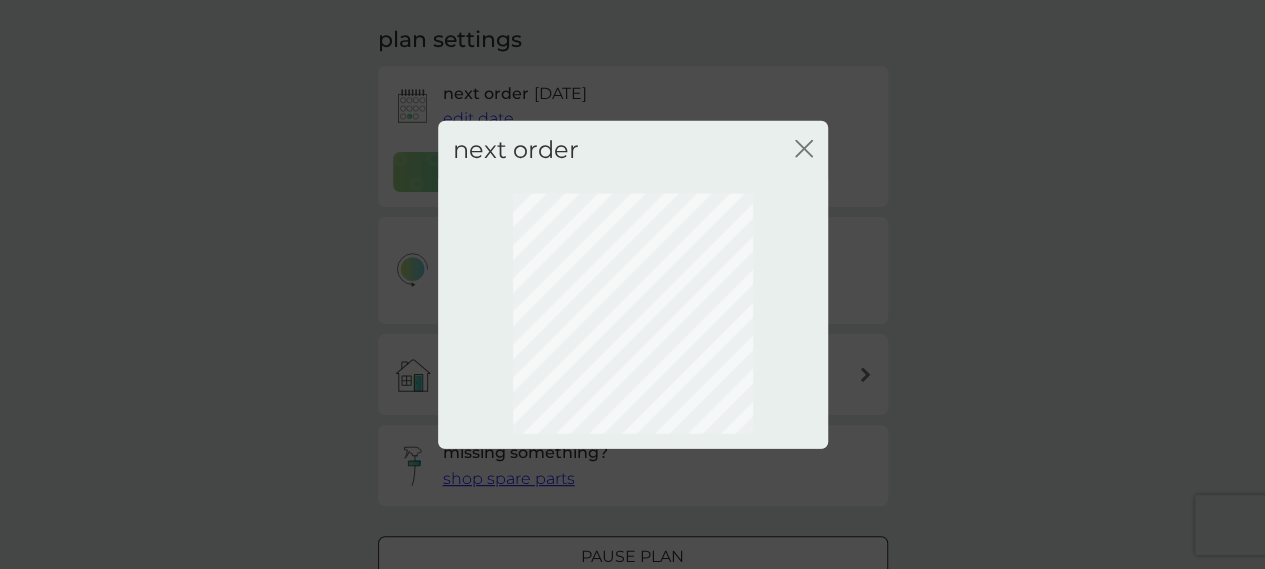 click on "close" 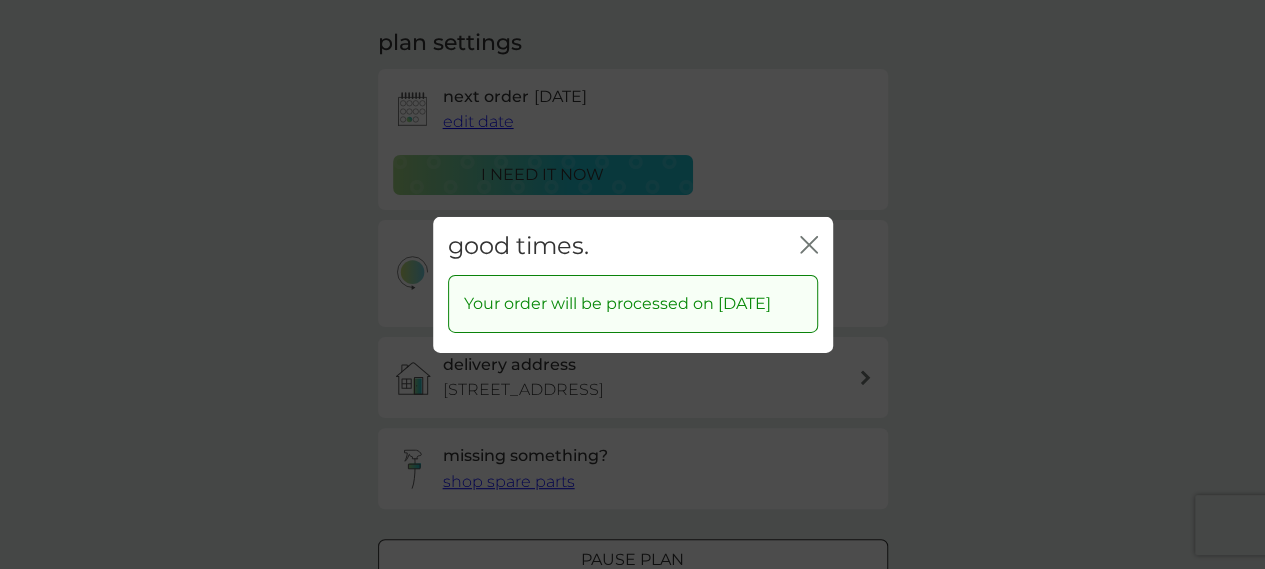 click 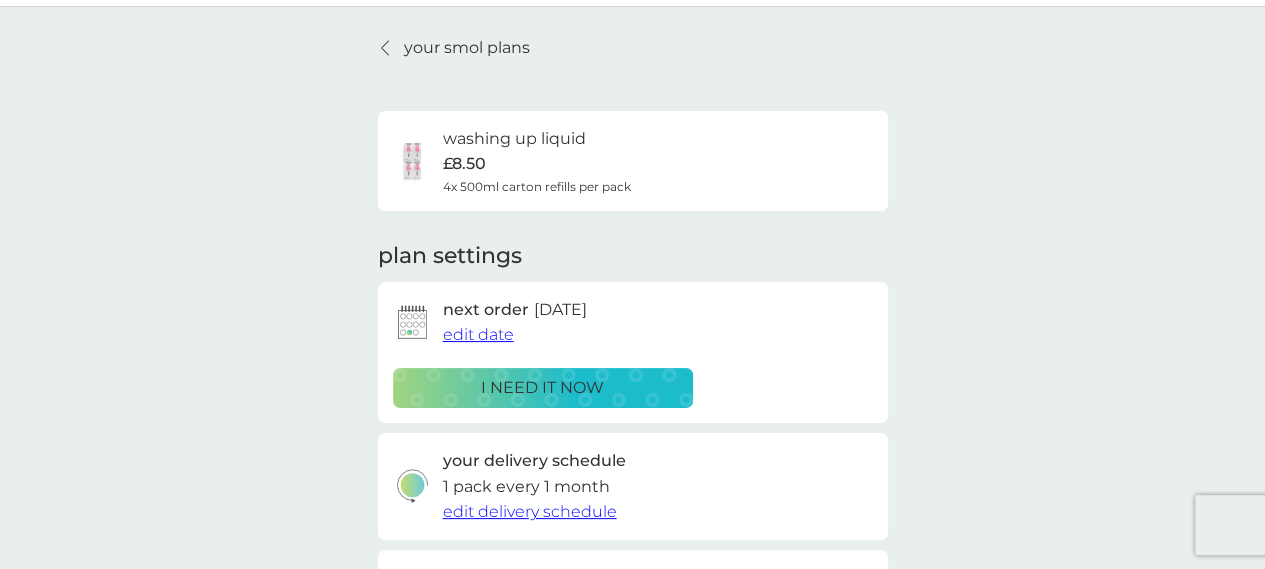 scroll, scrollTop: 0, scrollLeft: 0, axis: both 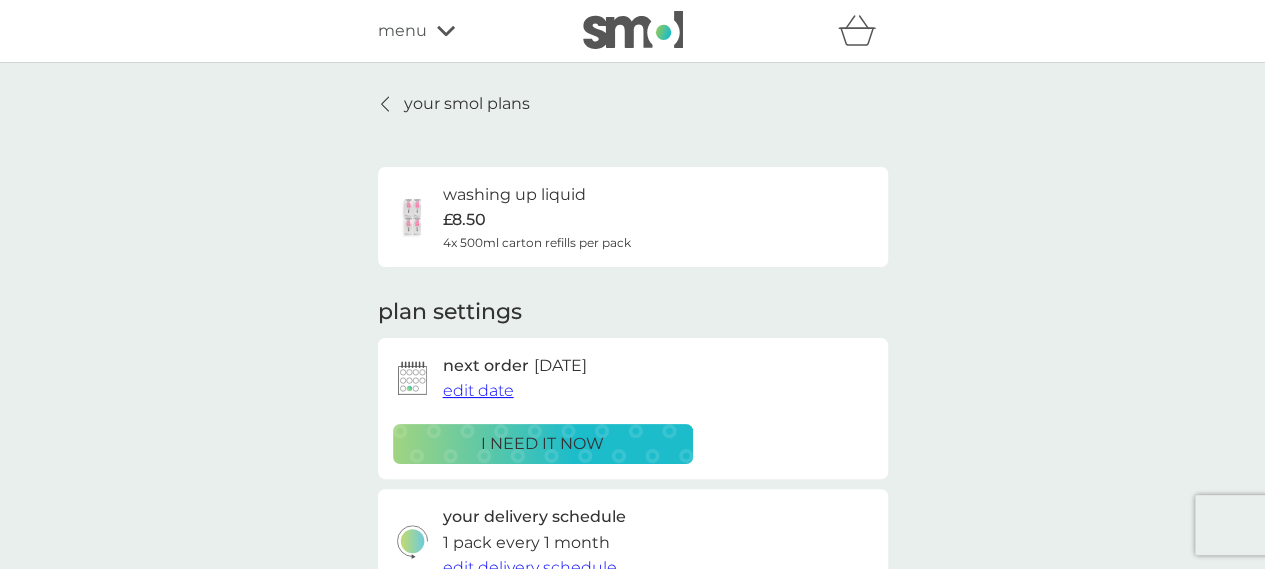 click 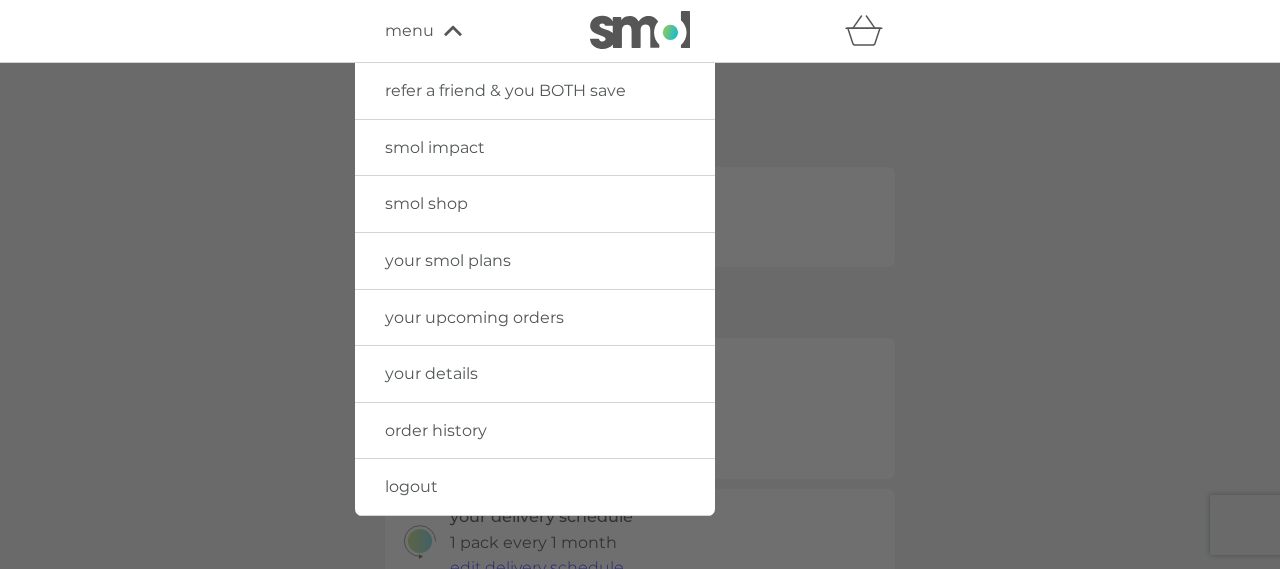 click at bounding box center (640, 347) 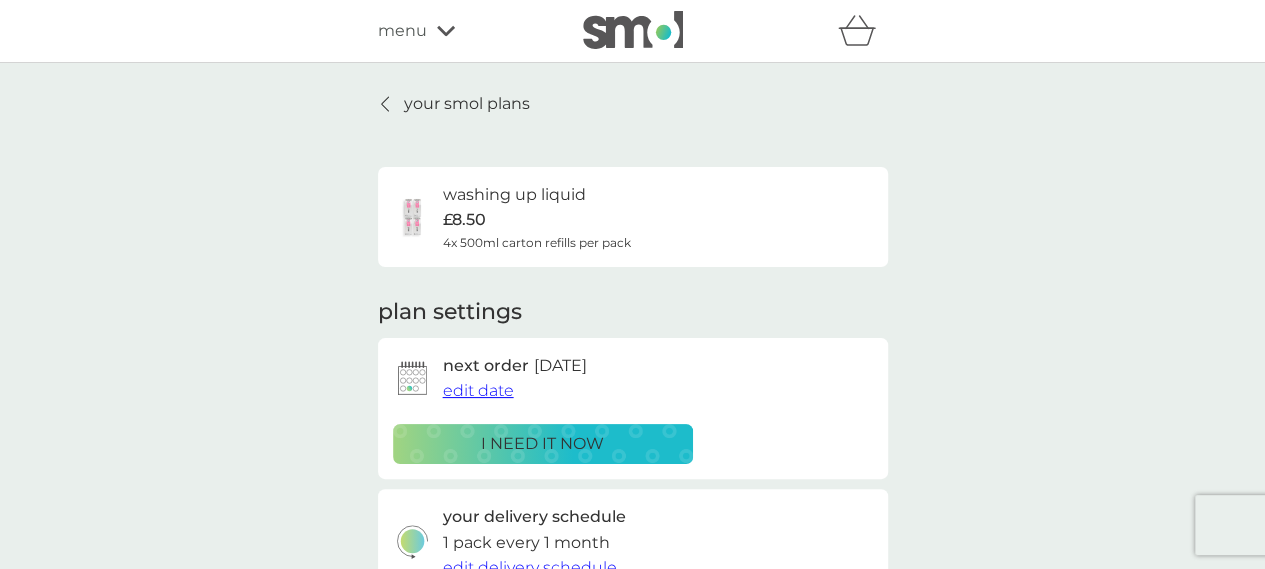 click 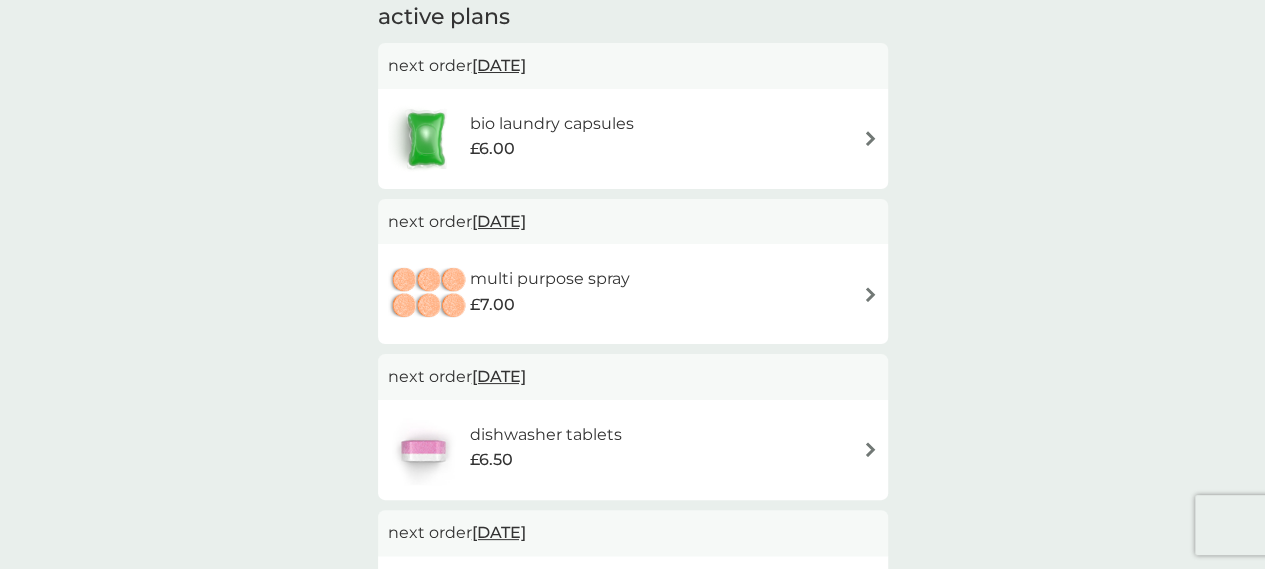 scroll, scrollTop: 397, scrollLeft: 0, axis: vertical 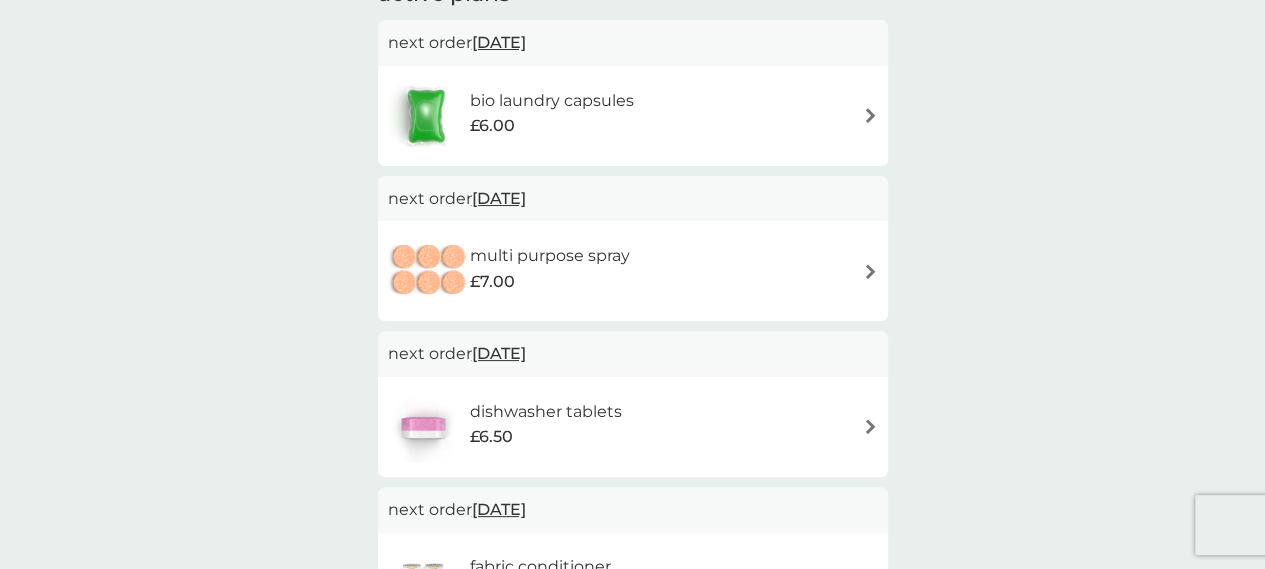 click on "multi purpose spray £7.00" at bounding box center [633, 271] 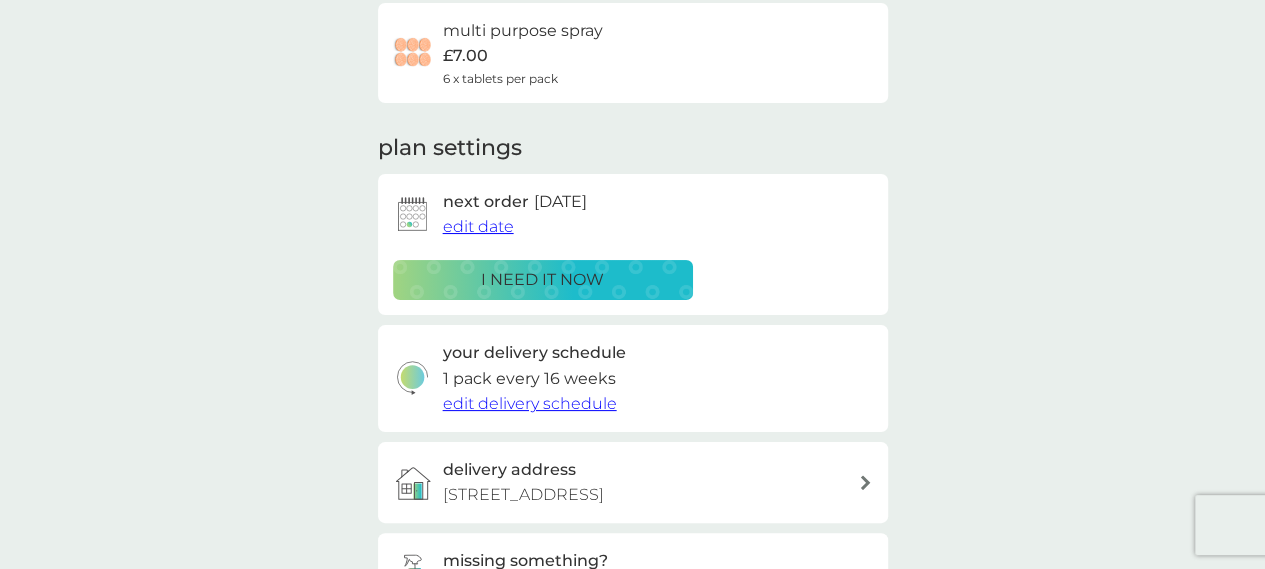 scroll, scrollTop: 164, scrollLeft: 0, axis: vertical 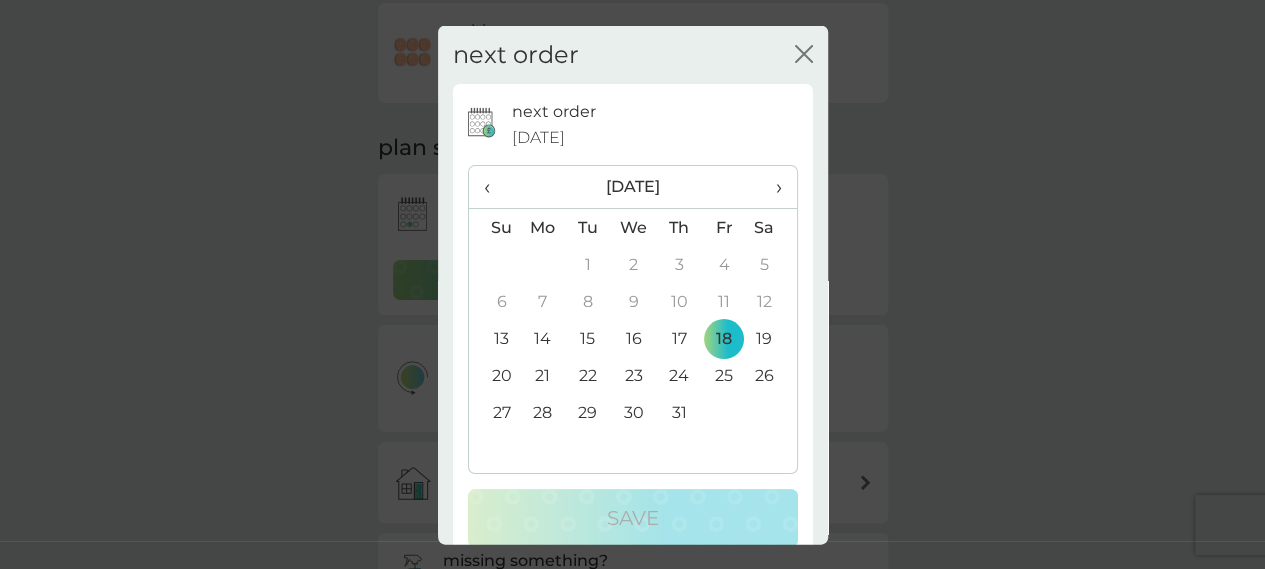 click on "›" at bounding box center (771, 187) 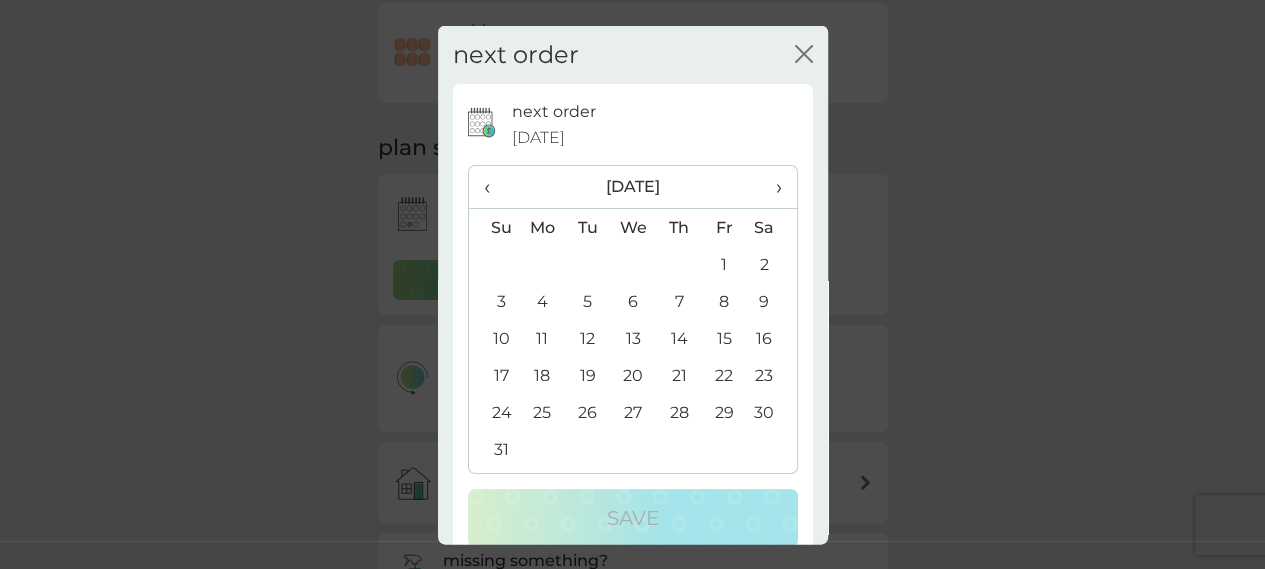 click on "›" at bounding box center (771, 187) 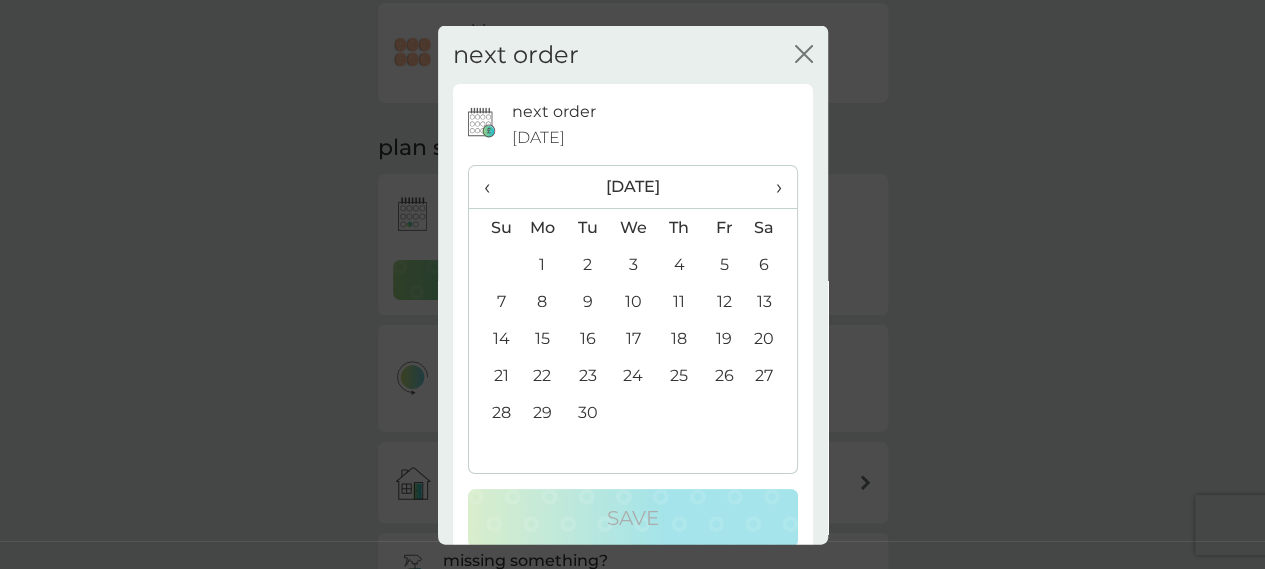 click on "2" at bounding box center [587, 264] 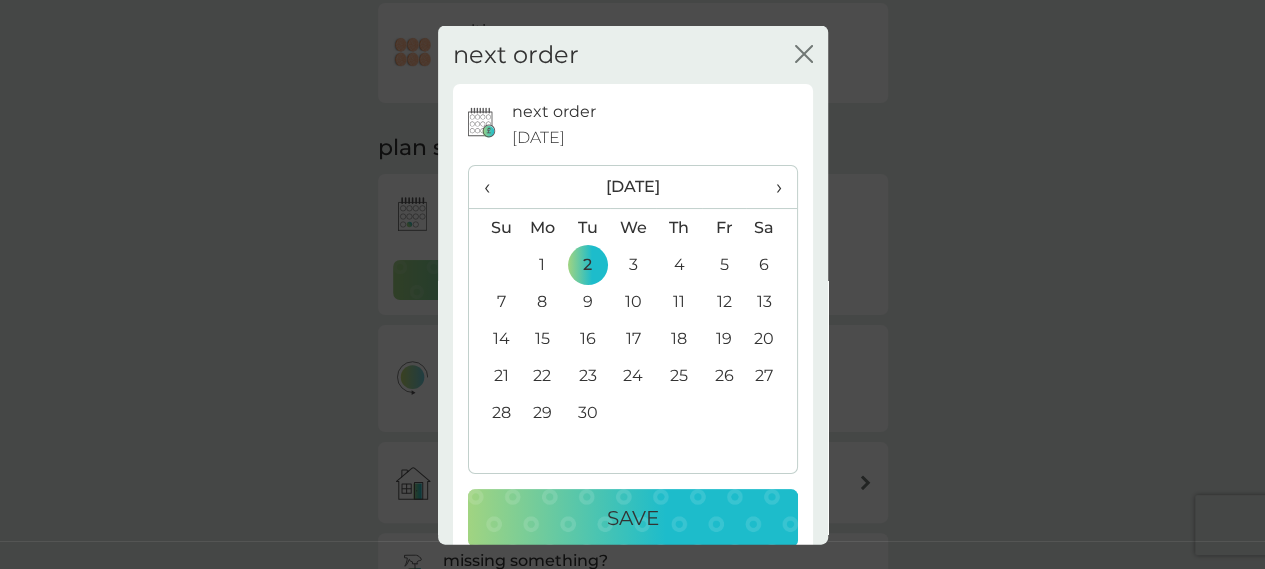 click on "Save" at bounding box center (633, 518) 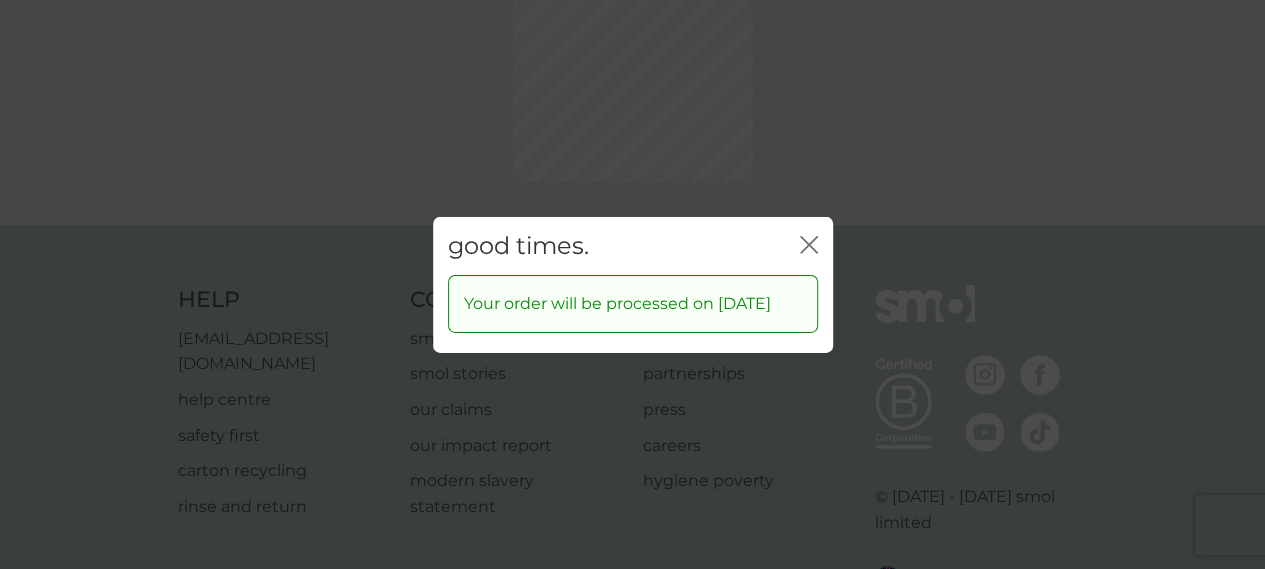 click on "good times. close Your order will be processed on 2 Sep 2025" at bounding box center [632, 284] 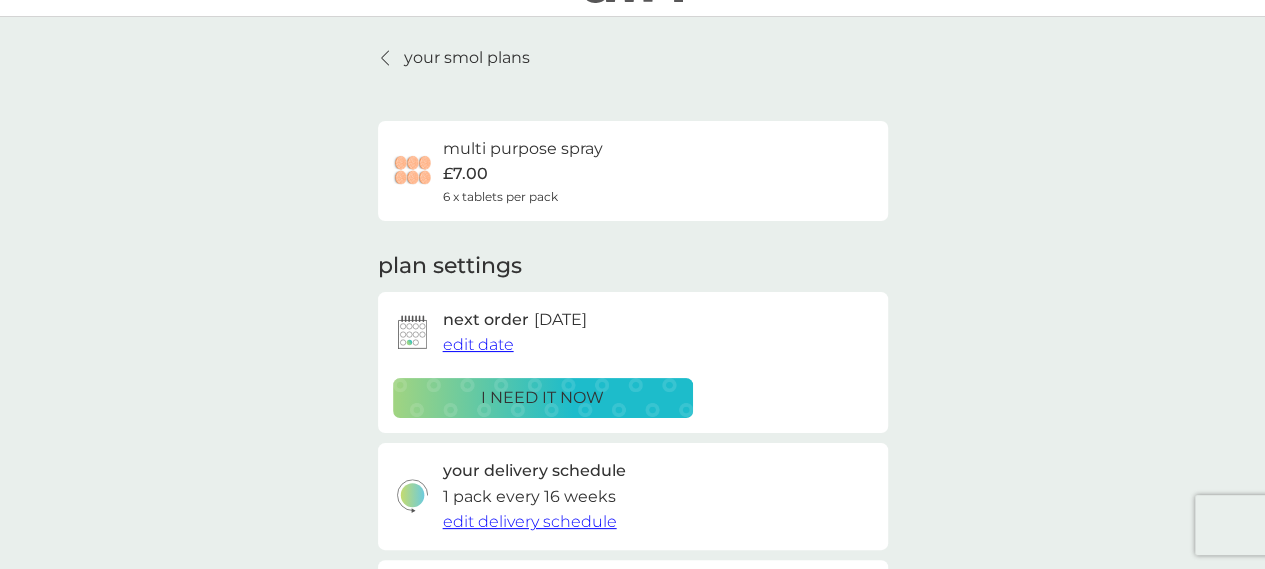 scroll, scrollTop: 72, scrollLeft: 0, axis: vertical 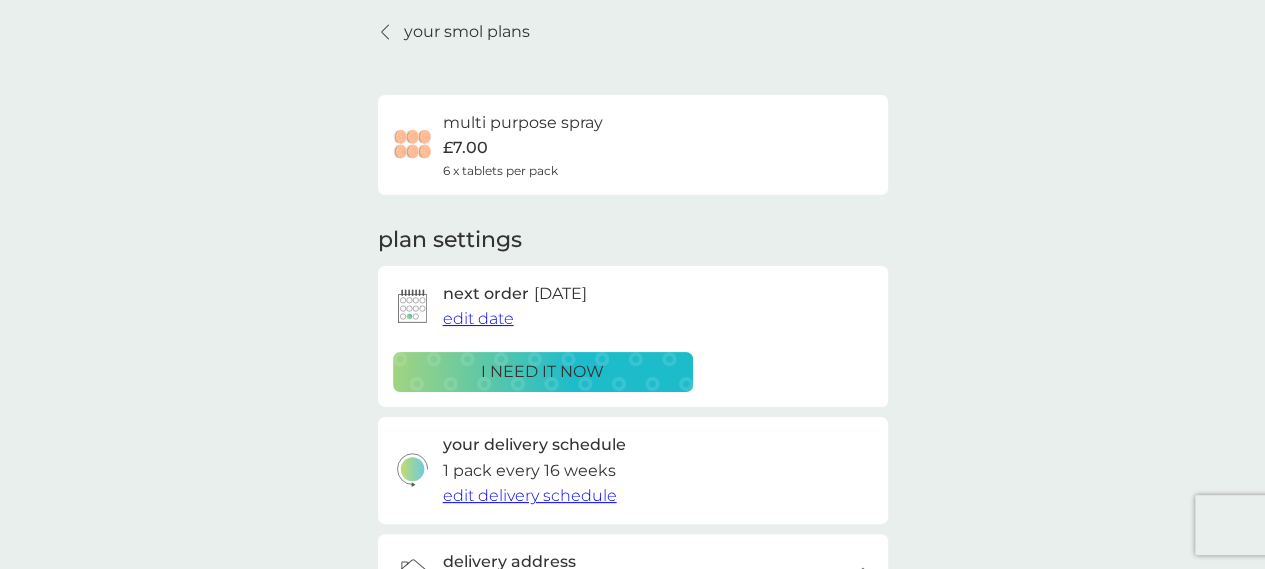 click at bounding box center (386, 32) 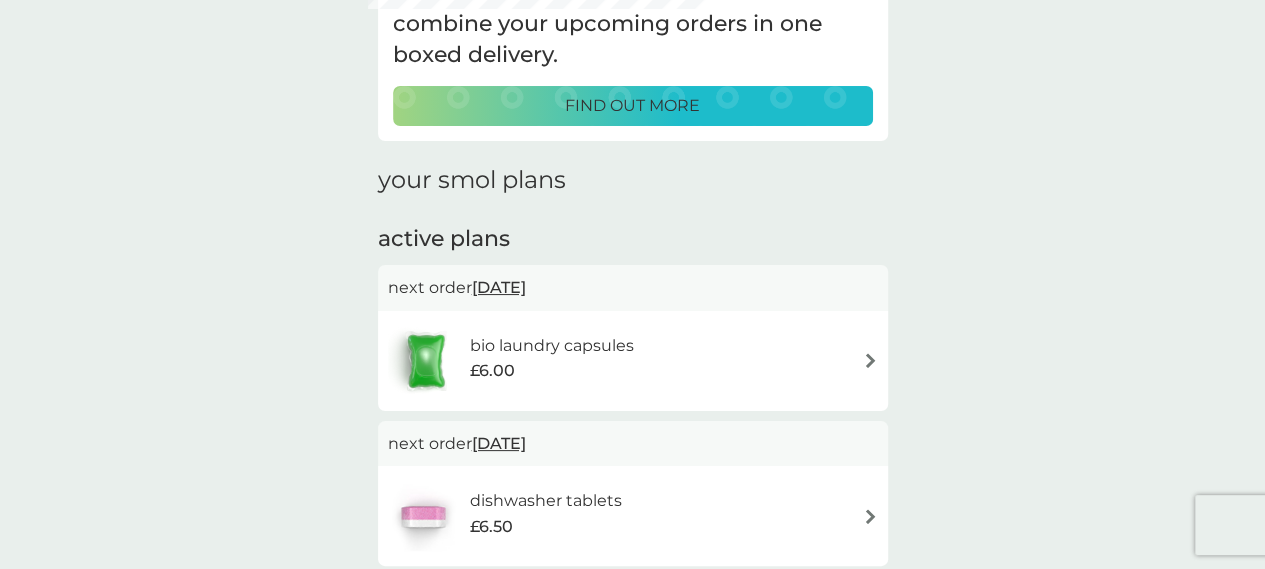 scroll, scrollTop: 160, scrollLeft: 0, axis: vertical 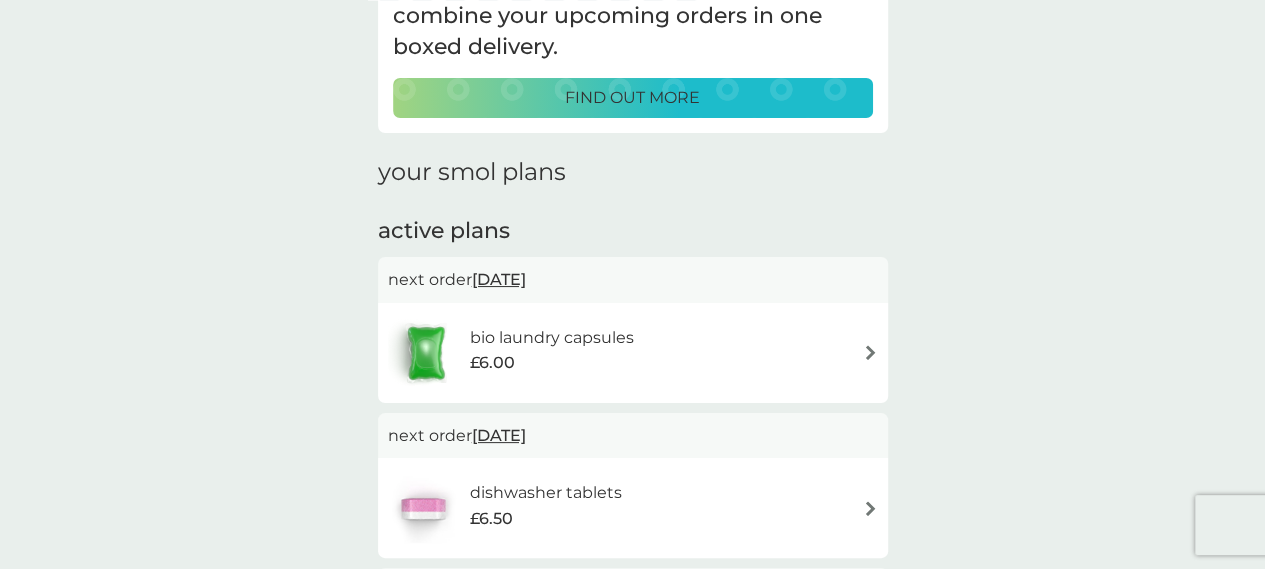 click on "bio laundry capsules £6.00" at bounding box center (633, 353) 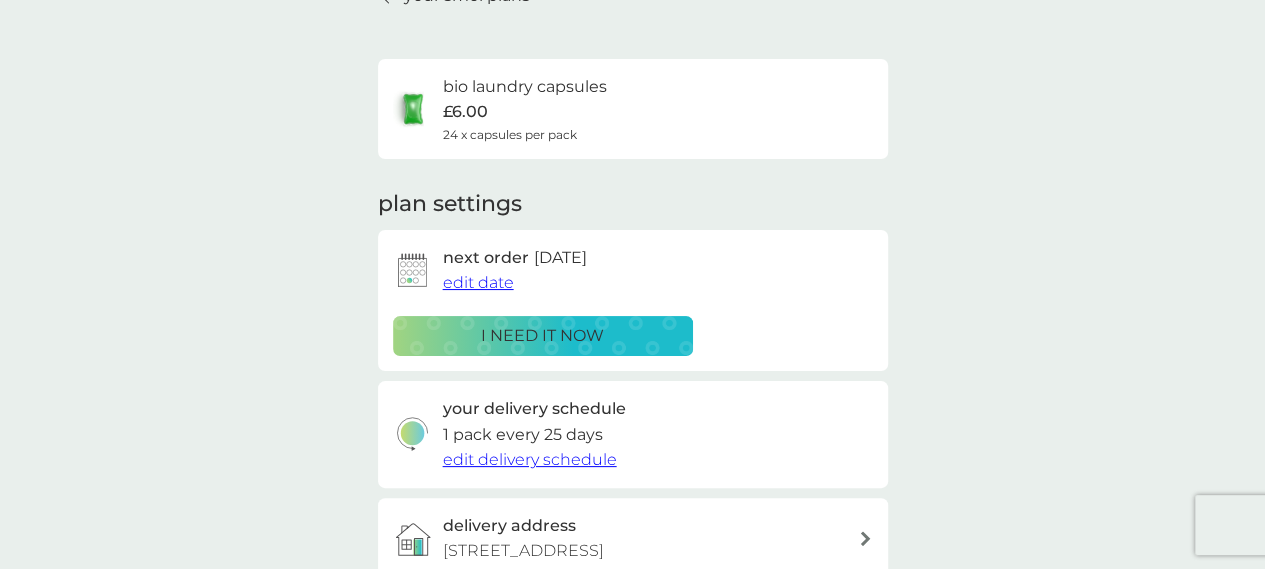 scroll, scrollTop: 110, scrollLeft: 0, axis: vertical 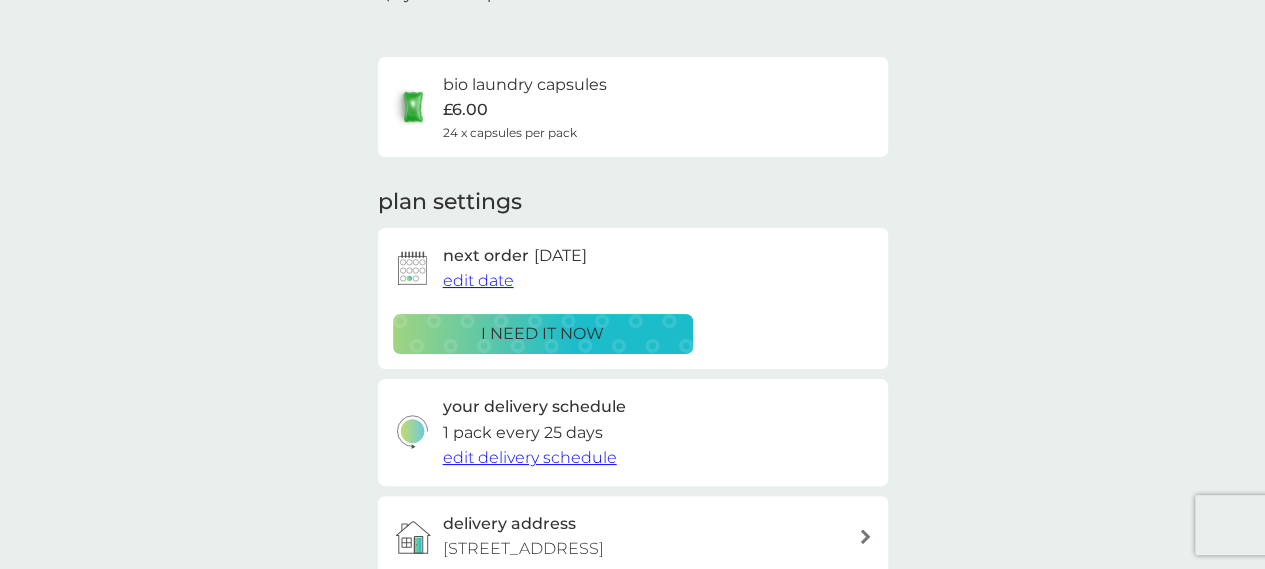 click on "edit date" at bounding box center (478, 280) 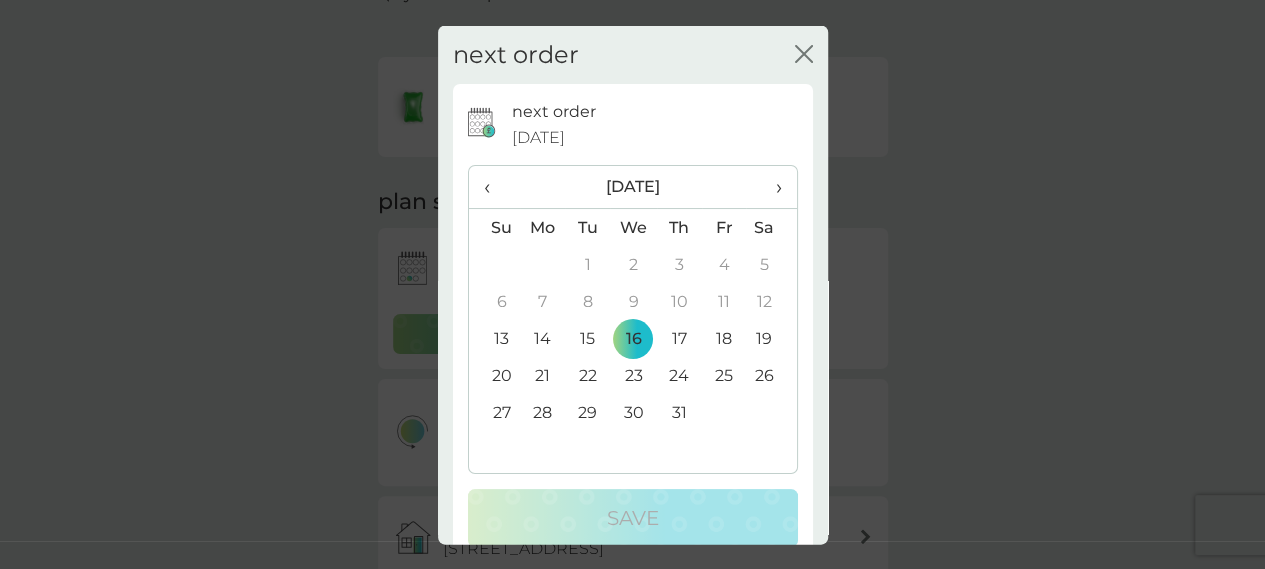 click on "18" at bounding box center (724, 338) 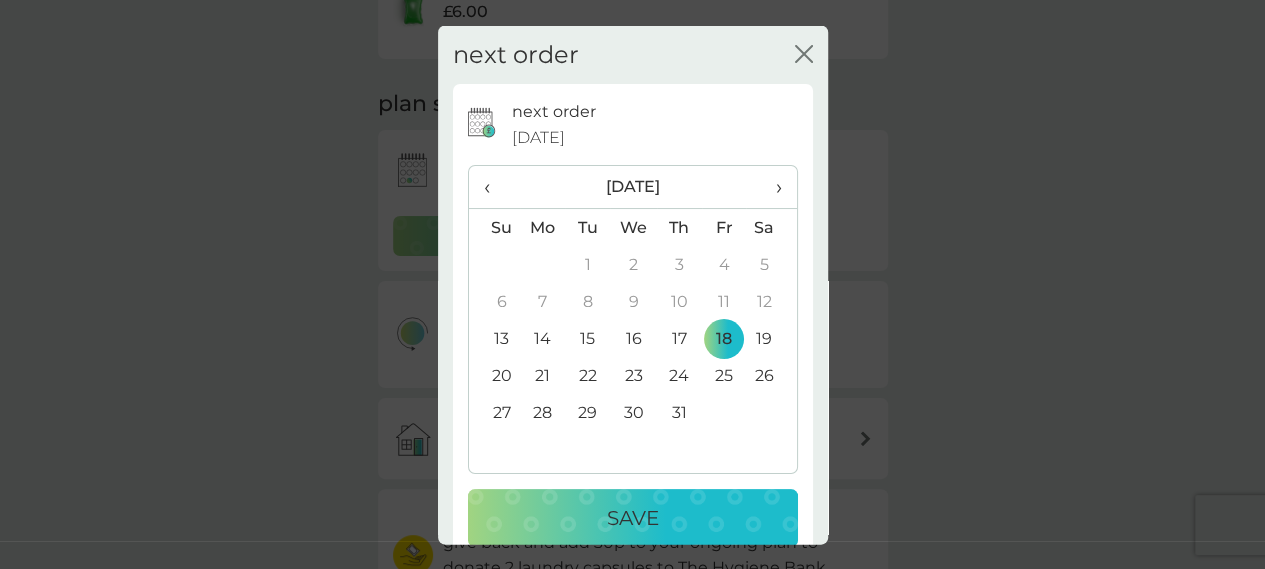 scroll, scrollTop: 222, scrollLeft: 0, axis: vertical 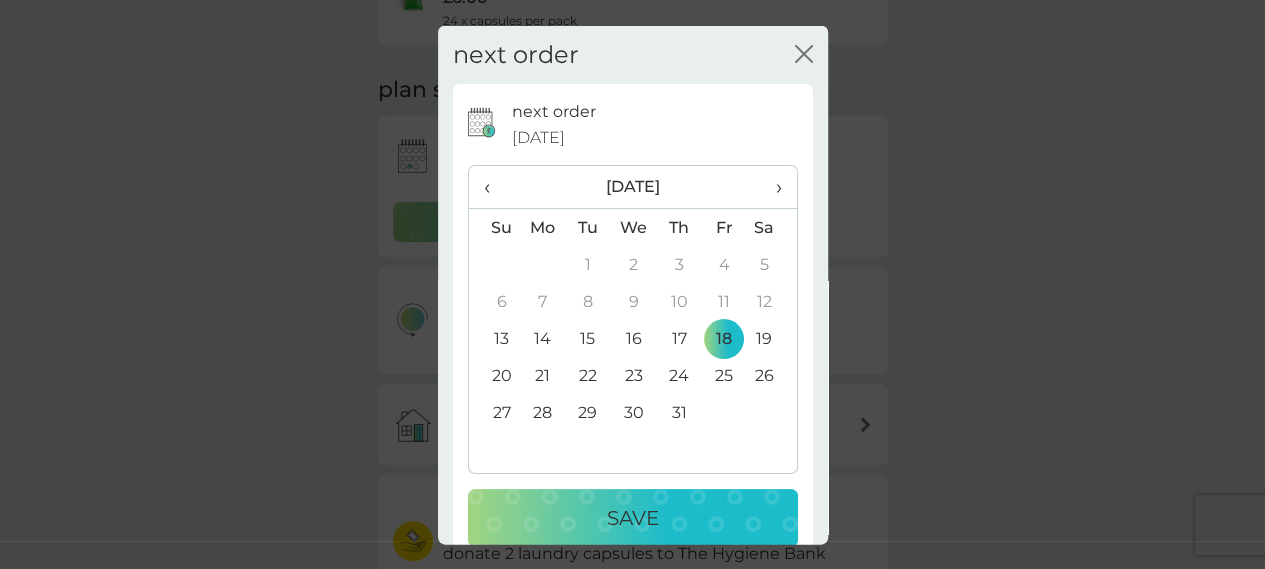 click on "Save" at bounding box center [633, 518] 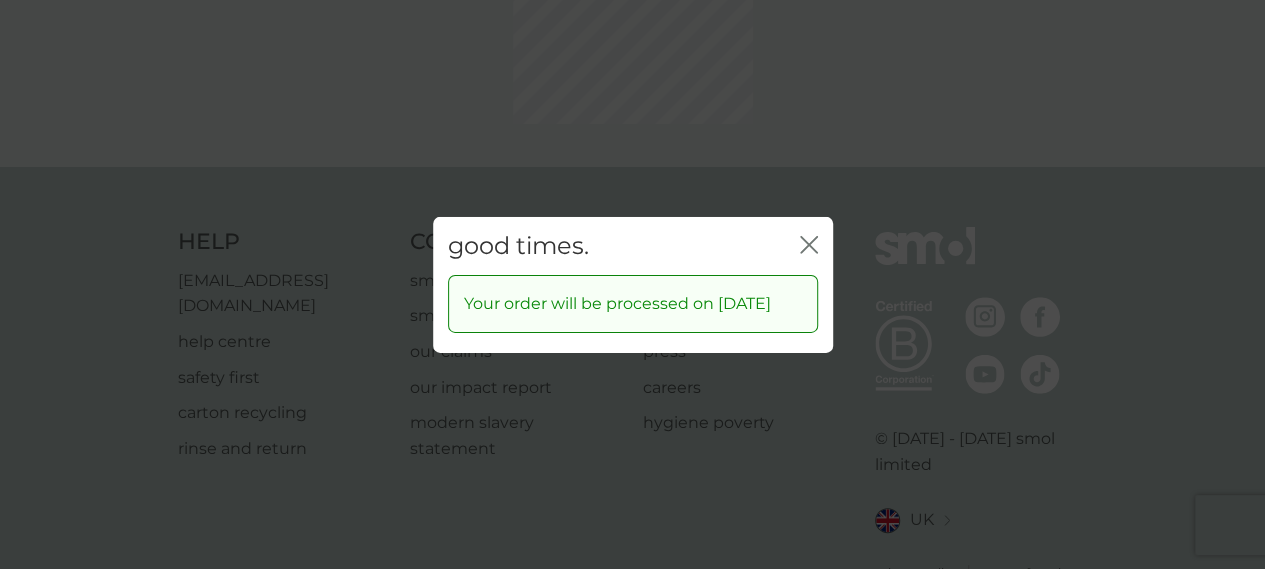click on "good times. close Your order will be processed on 18 Jul 2025" at bounding box center [632, 284] 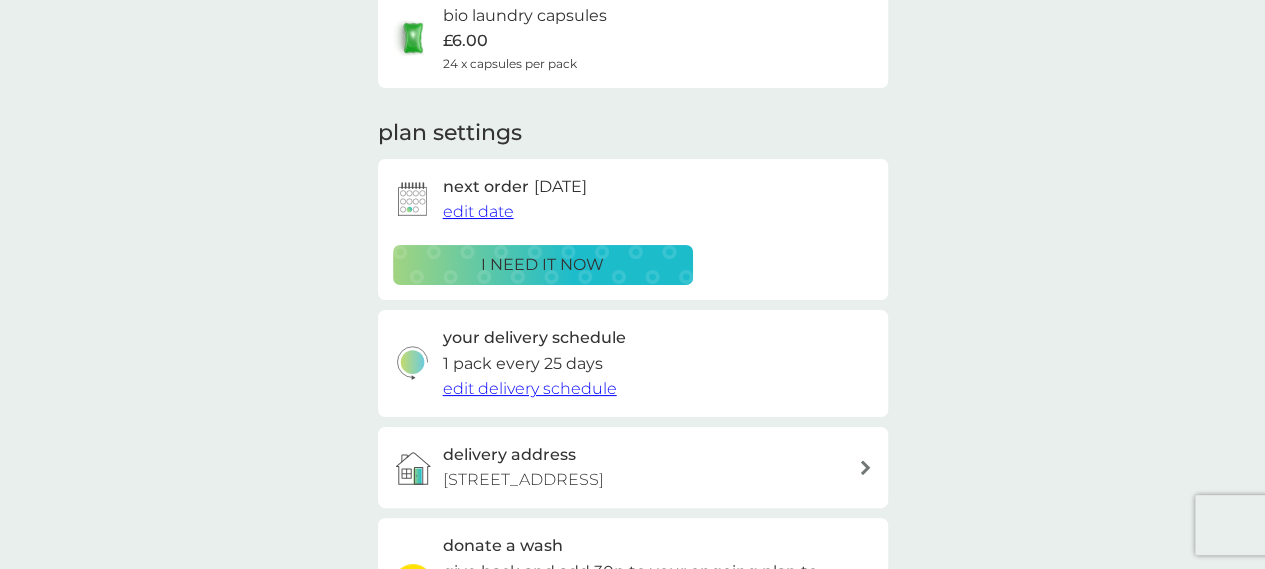 scroll, scrollTop: 0, scrollLeft: 0, axis: both 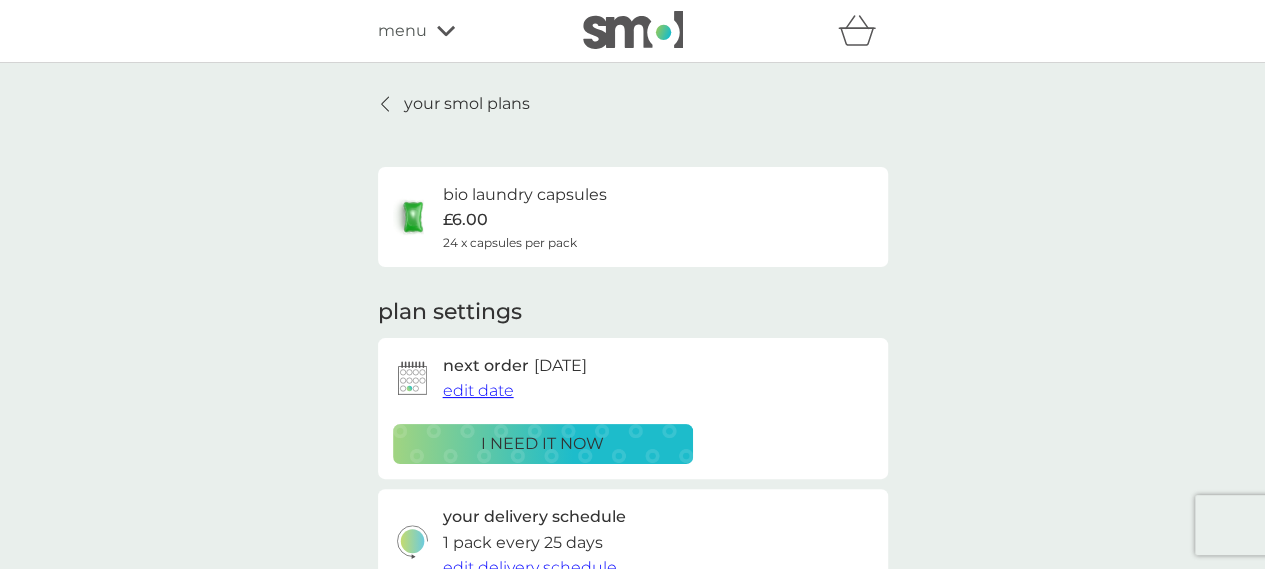 click 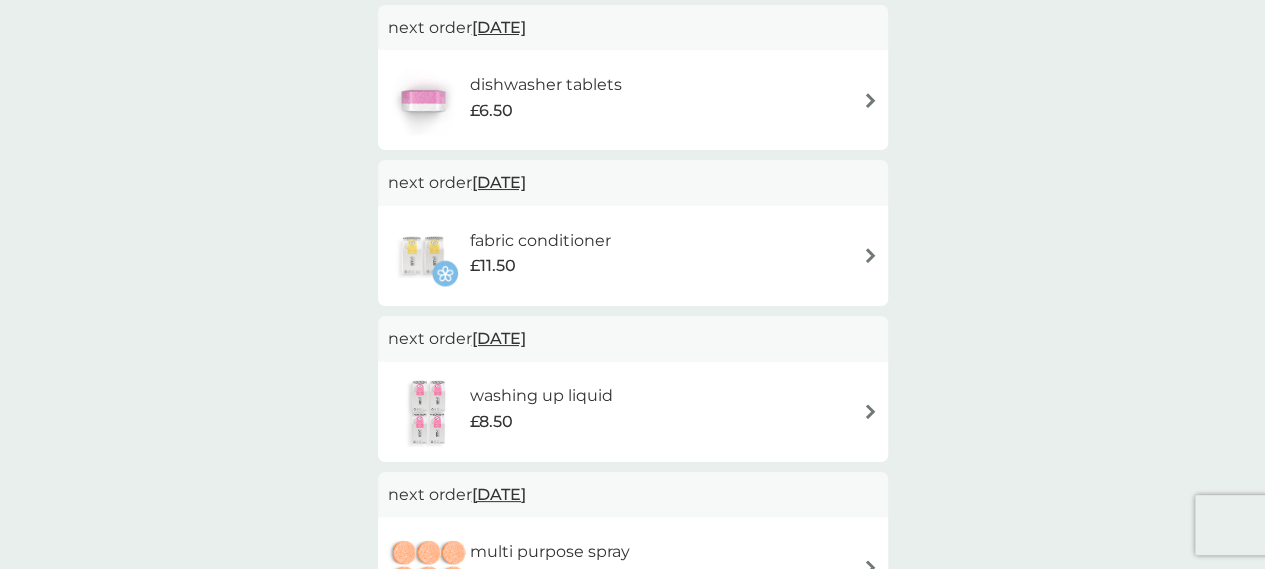 scroll, scrollTop: 569, scrollLeft: 0, axis: vertical 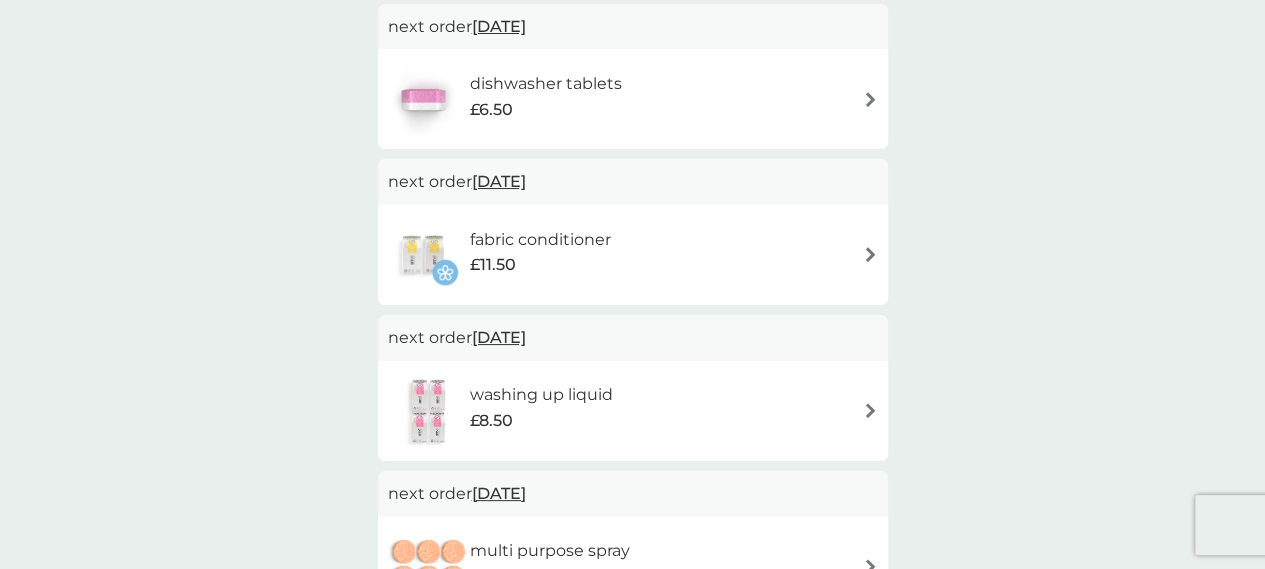 click at bounding box center (870, 254) 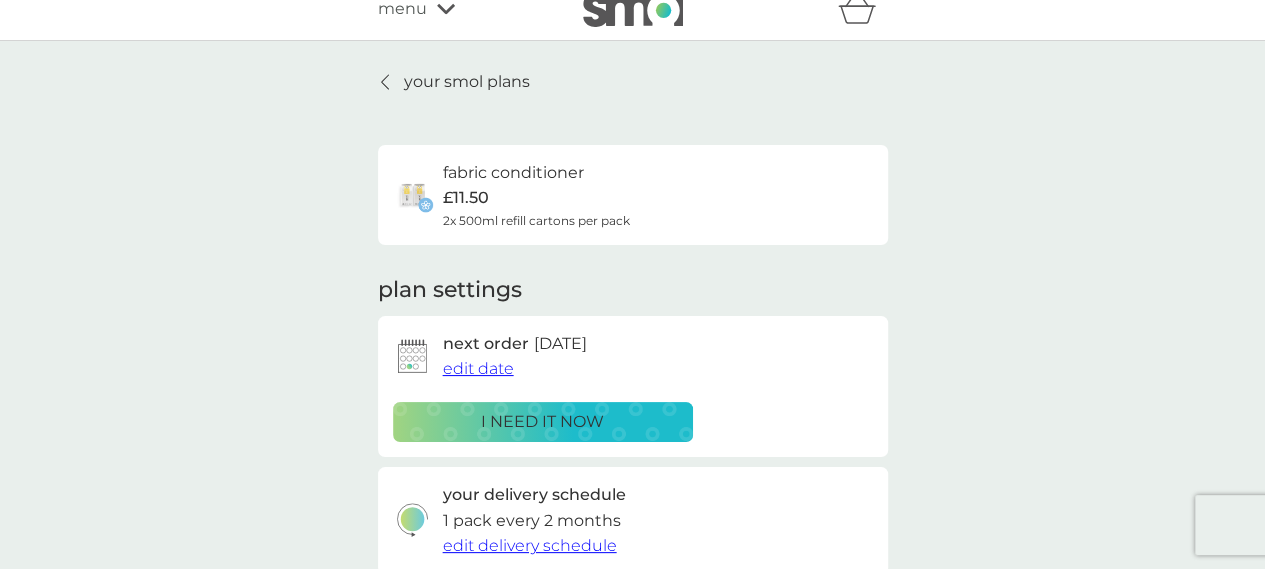 scroll, scrollTop: 24, scrollLeft: 0, axis: vertical 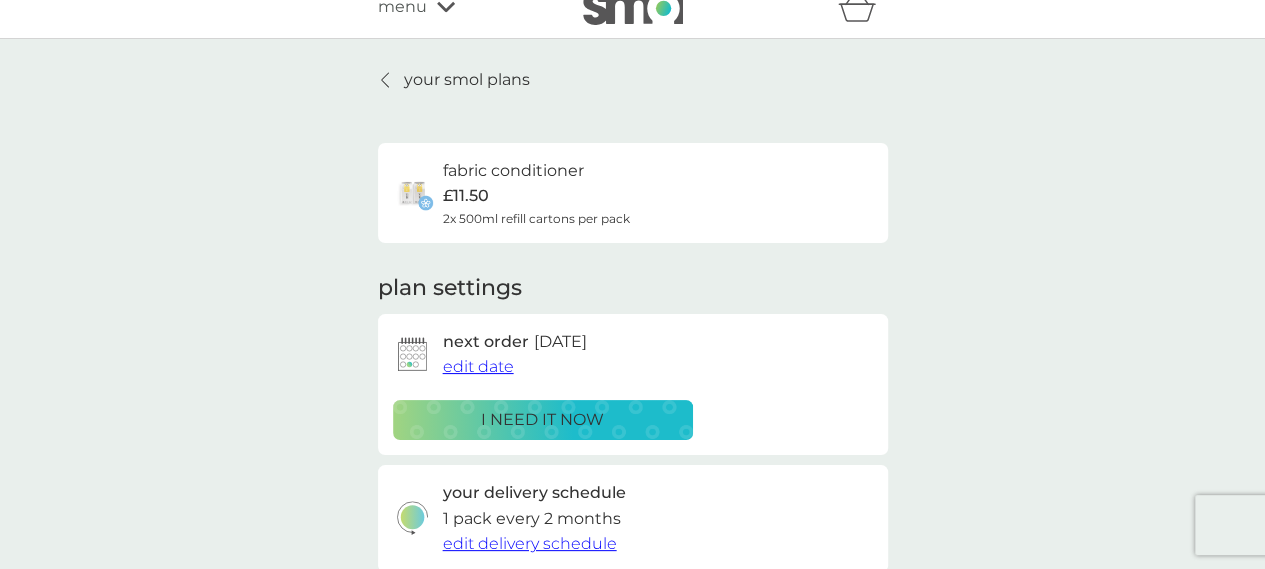 click on "edit date" at bounding box center [478, 366] 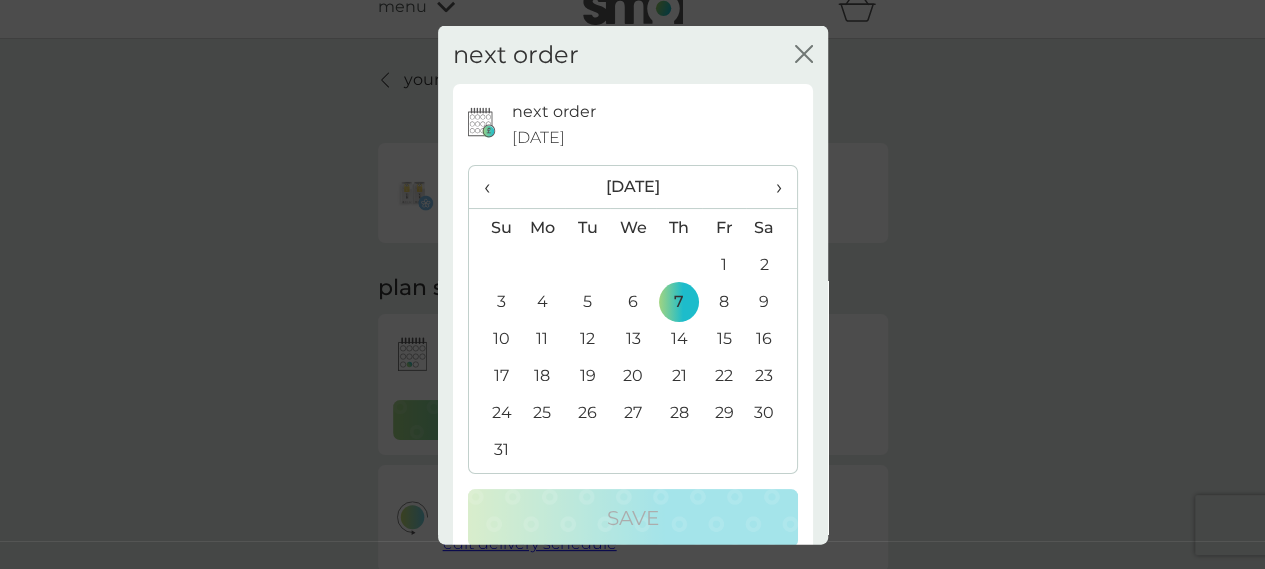 click on "15" at bounding box center (724, 338) 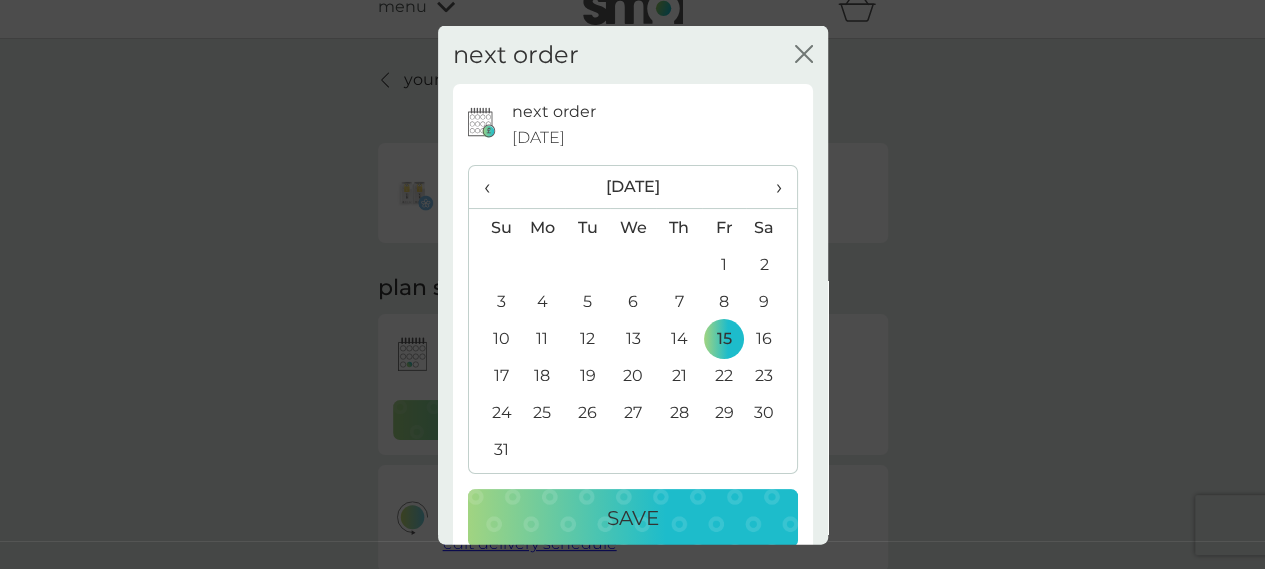 click on "Save" at bounding box center (633, 518) 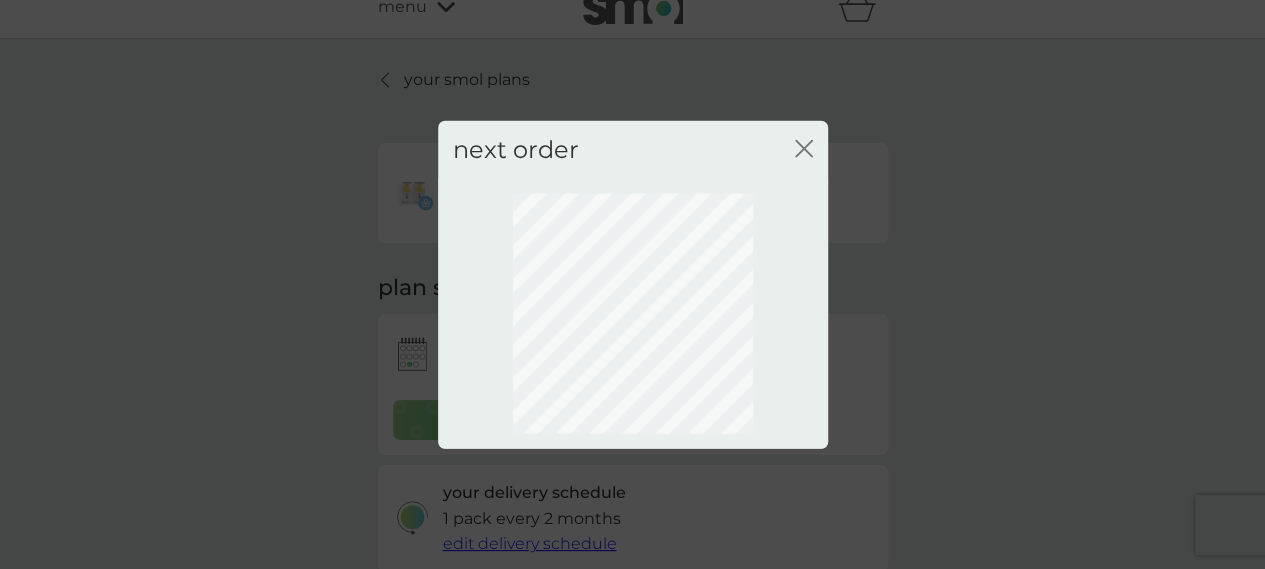 click 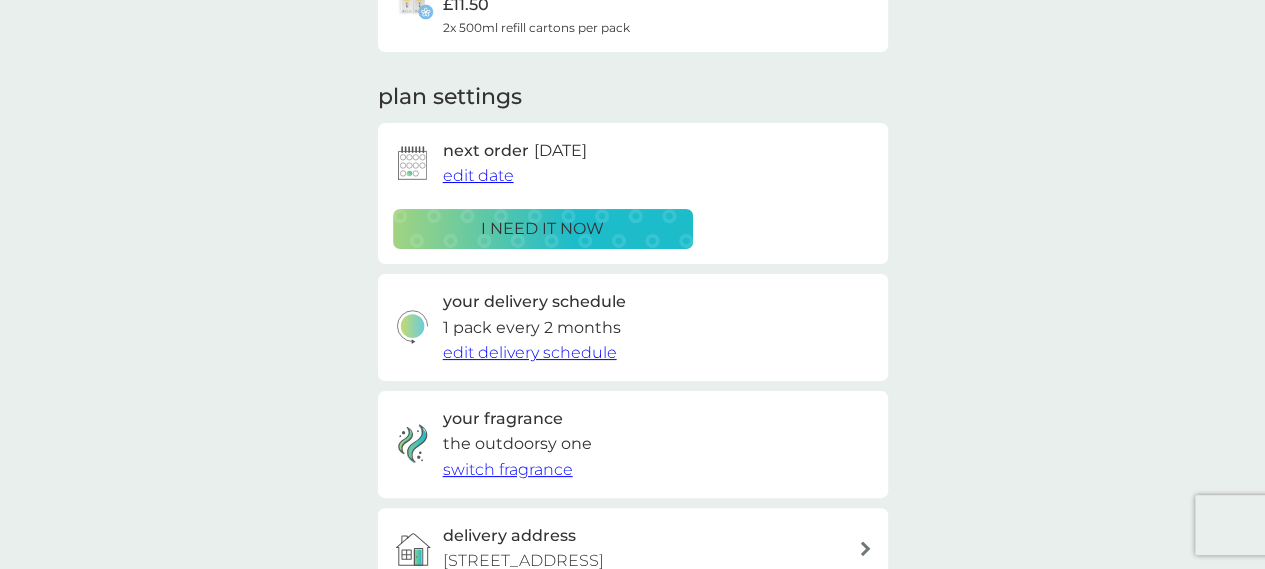 scroll, scrollTop: 0, scrollLeft: 0, axis: both 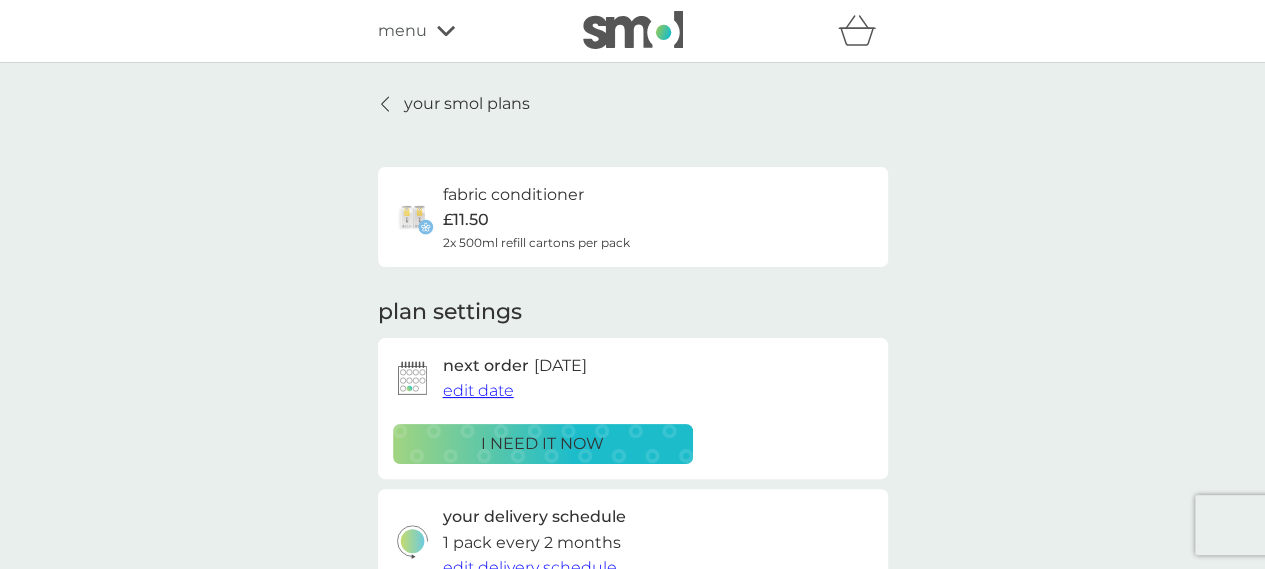 click 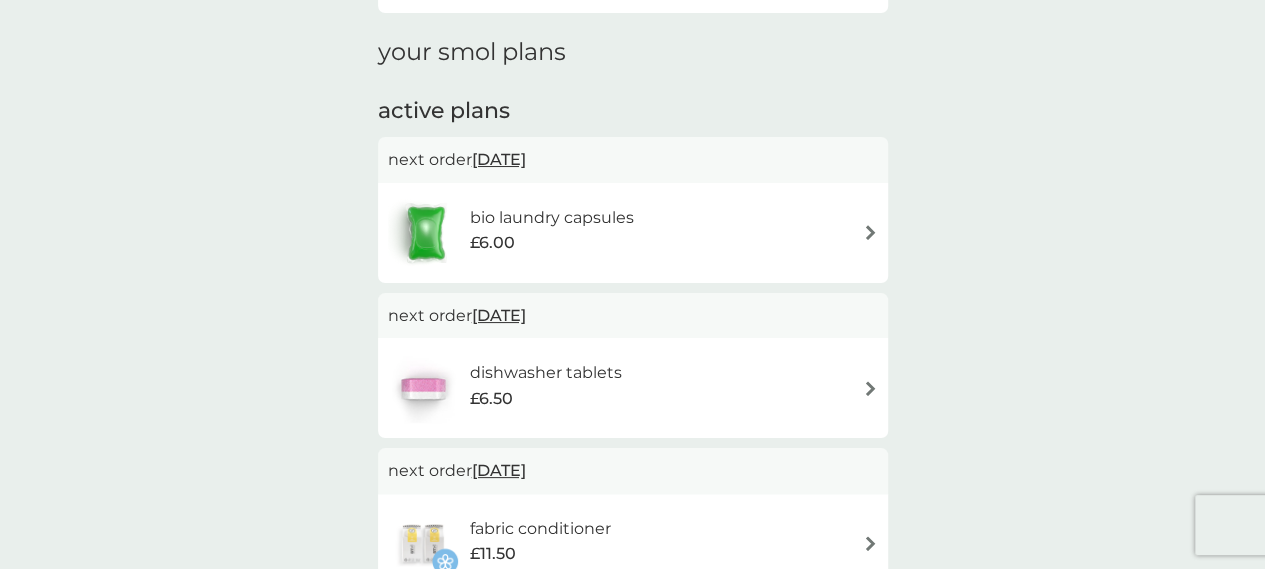 scroll, scrollTop: 0, scrollLeft: 0, axis: both 